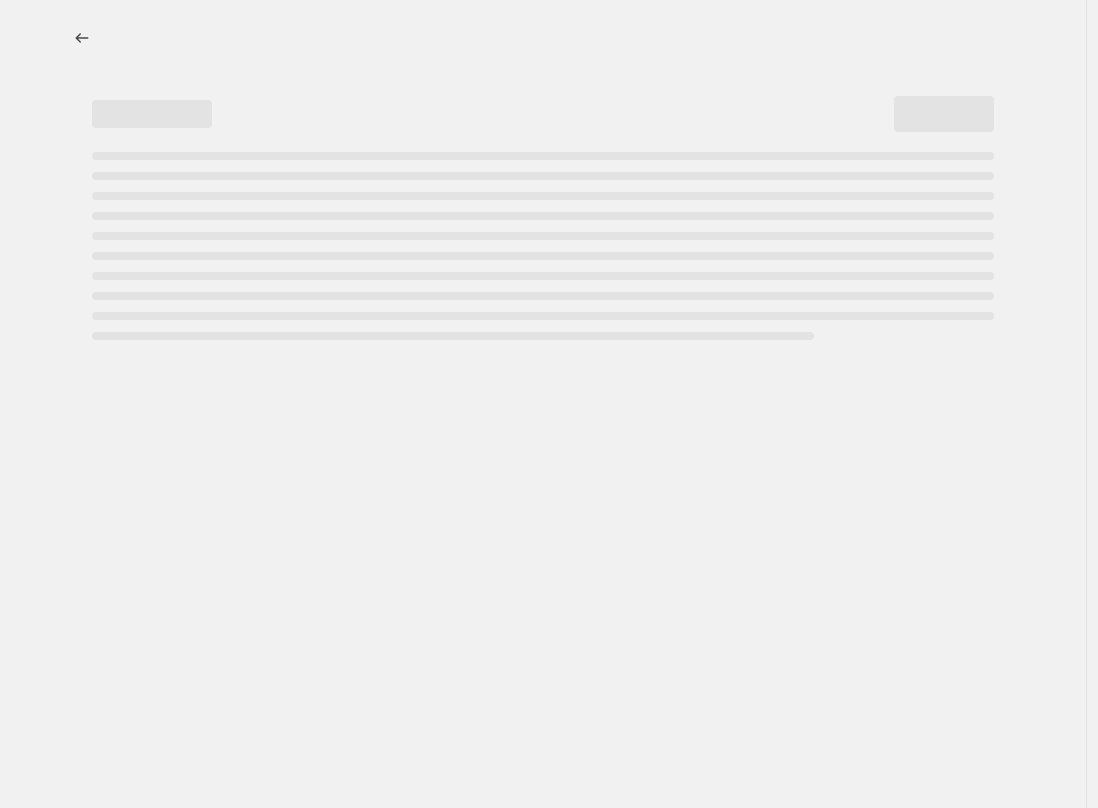 select on "percentage" 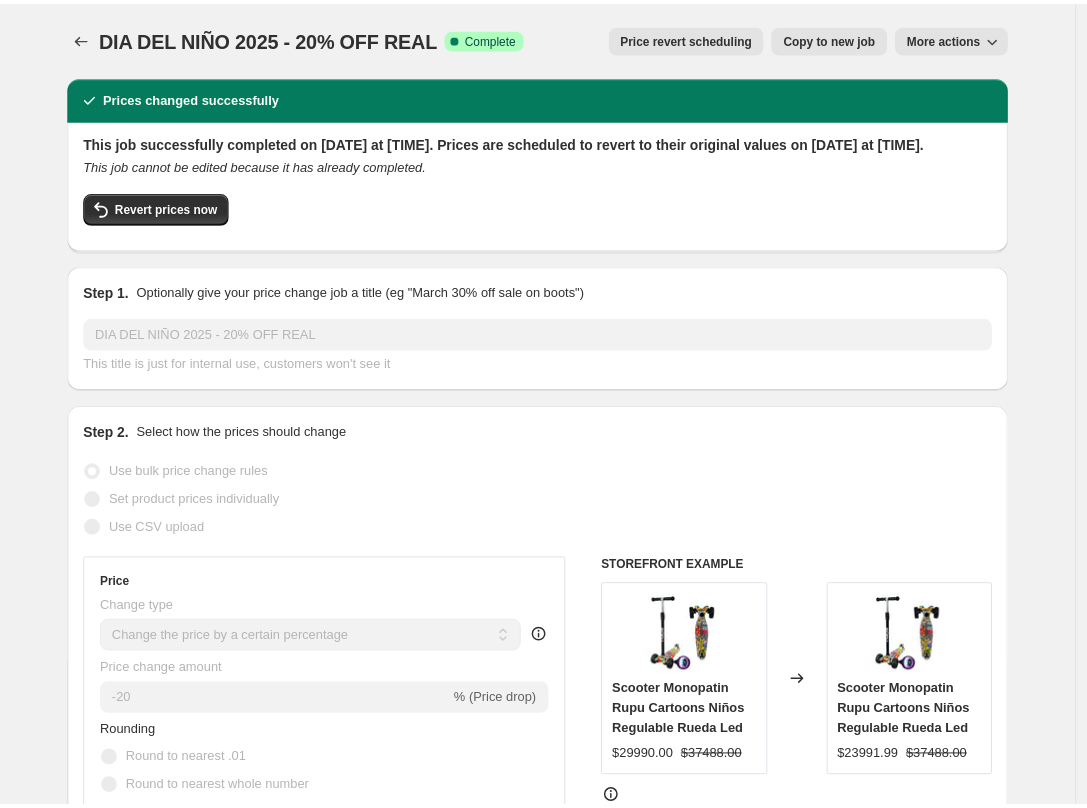 scroll, scrollTop: 0, scrollLeft: 0, axis: both 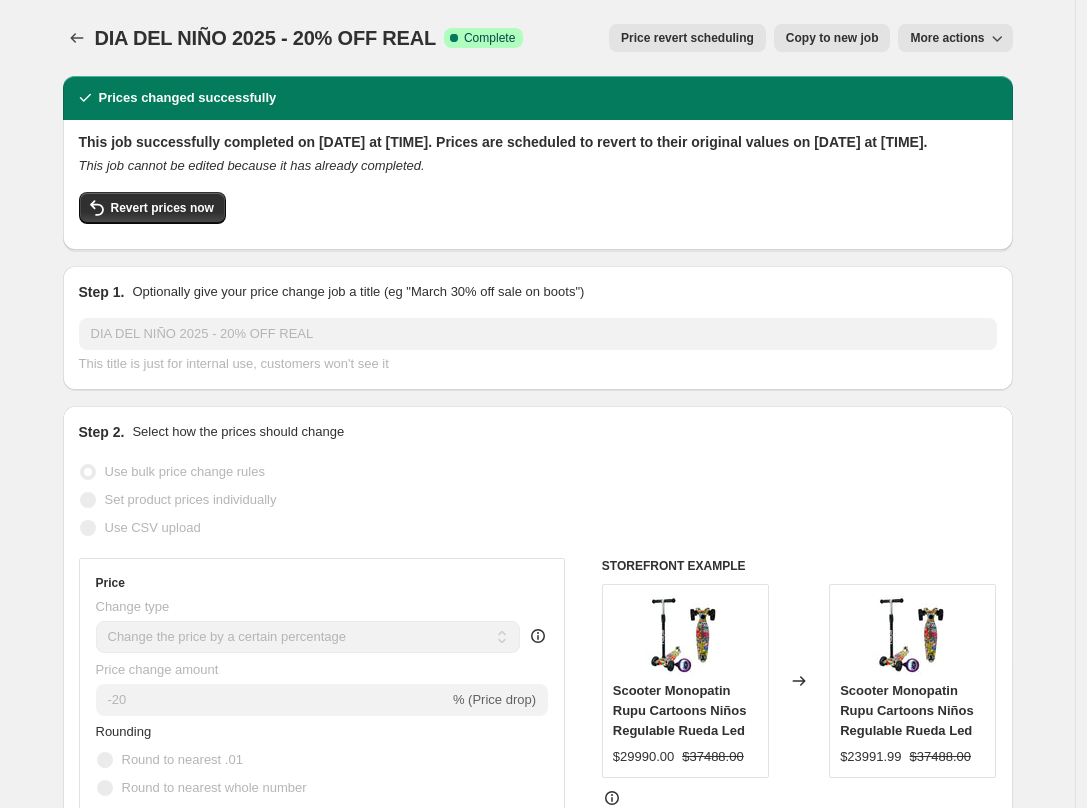 click on "Copy to new job" at bounding box center (832, 38) 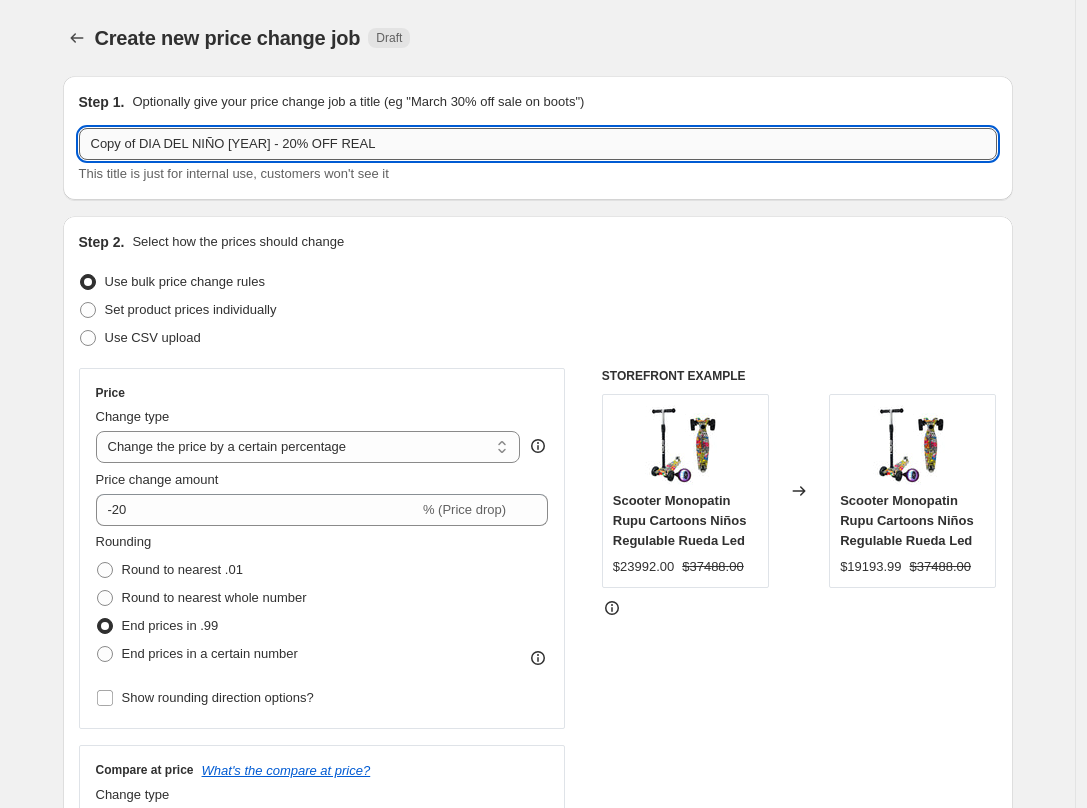 click on "Copy of DIA DEL NIÑO [YEAR] - 20% OFF REAL" at bounding box center (538, 144) 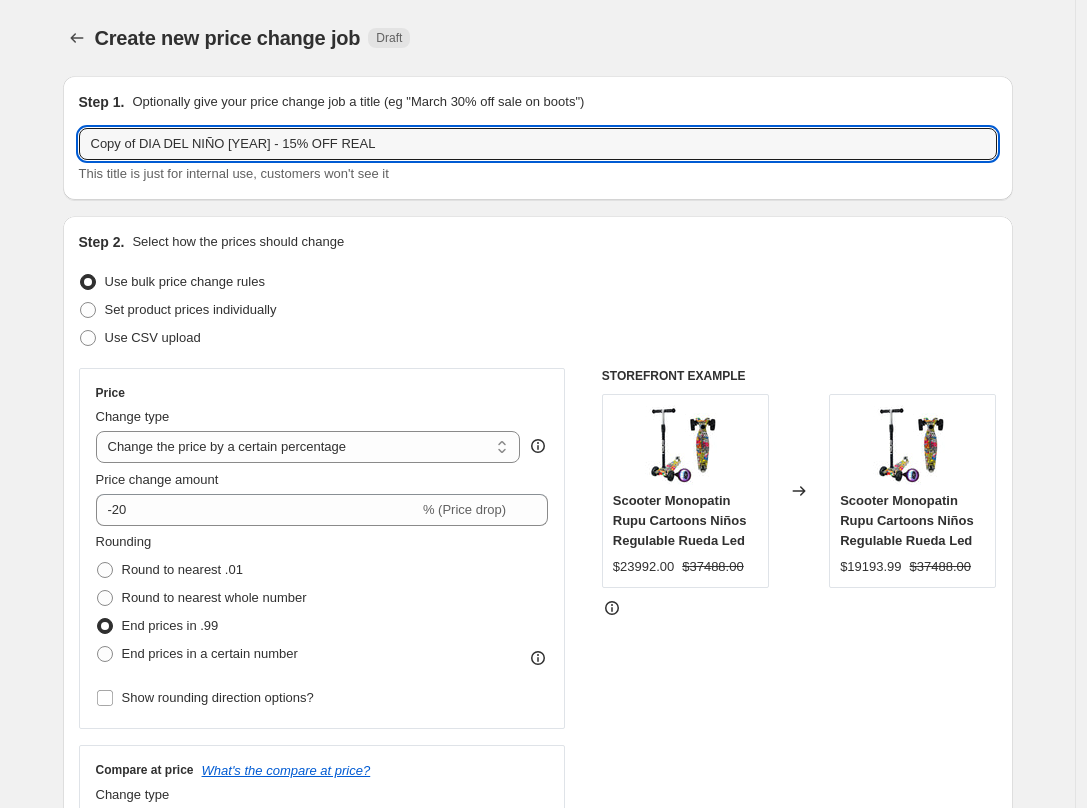 drag, startPoint x: 150, startPoint y: 143, endPoint x: -1, endPoint y: 143, distance: 151 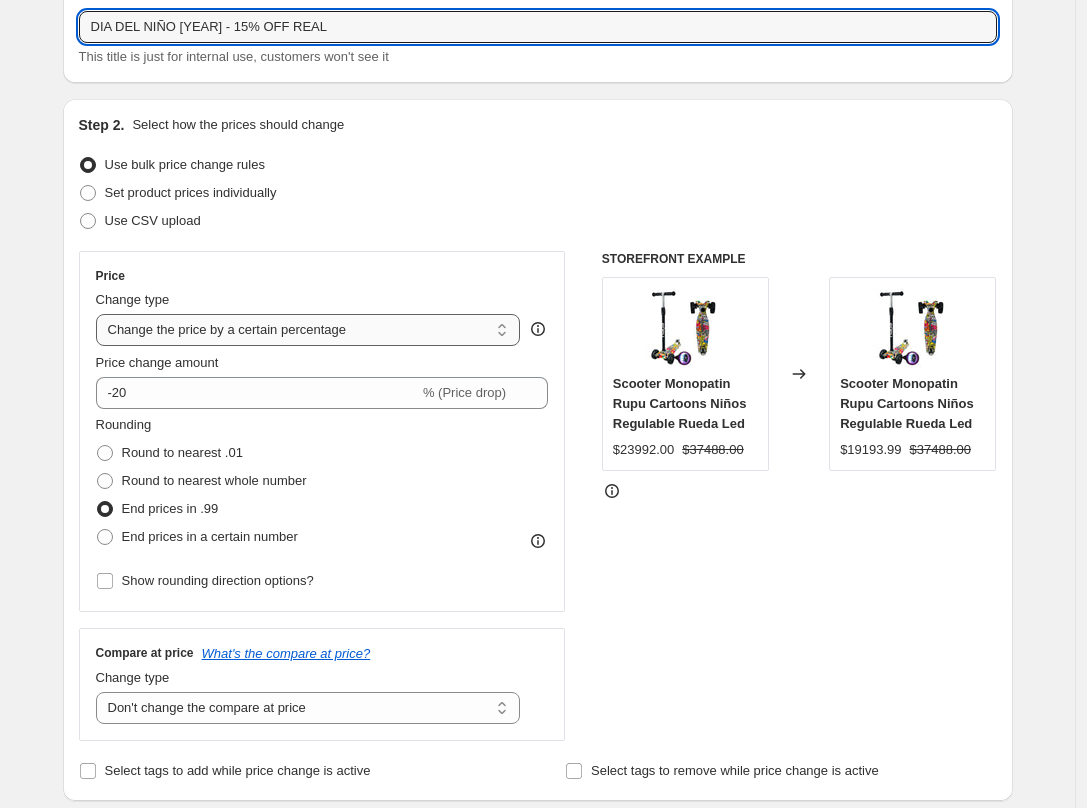 scroll, scrollTop: 155, scrollLeft: 0, axis: vertical 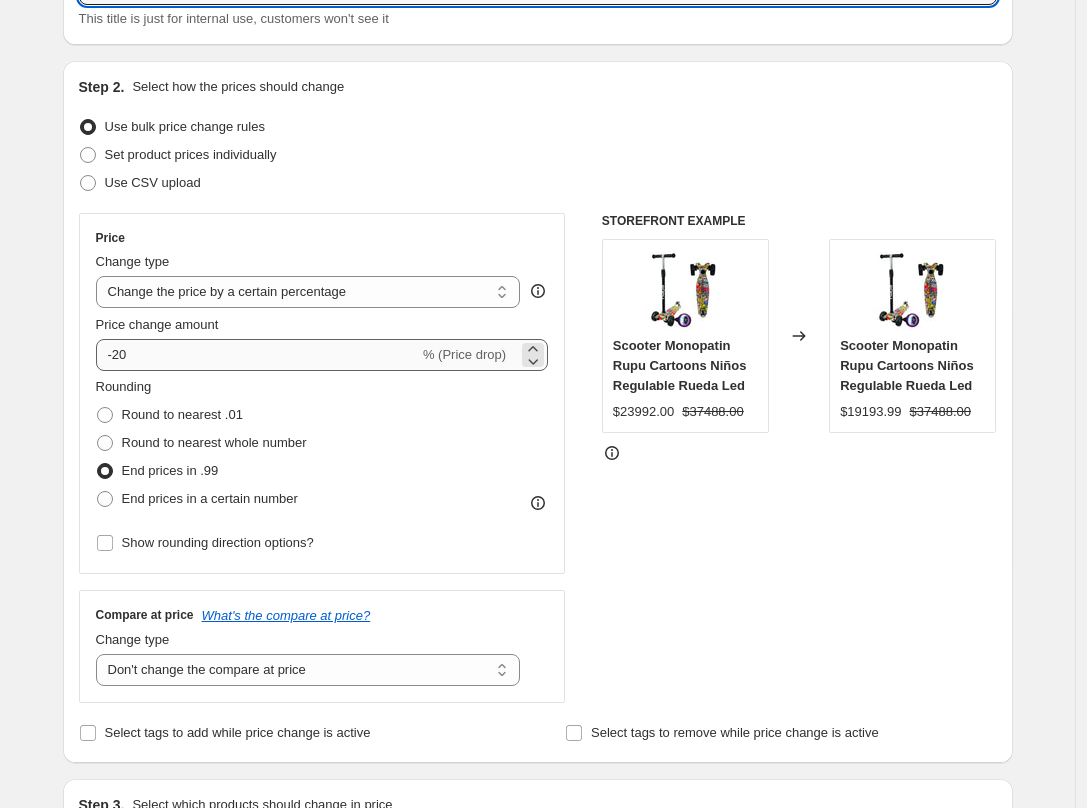 type on "DIA DEL NIÑO [YEAR] - 15% OFF REAL" 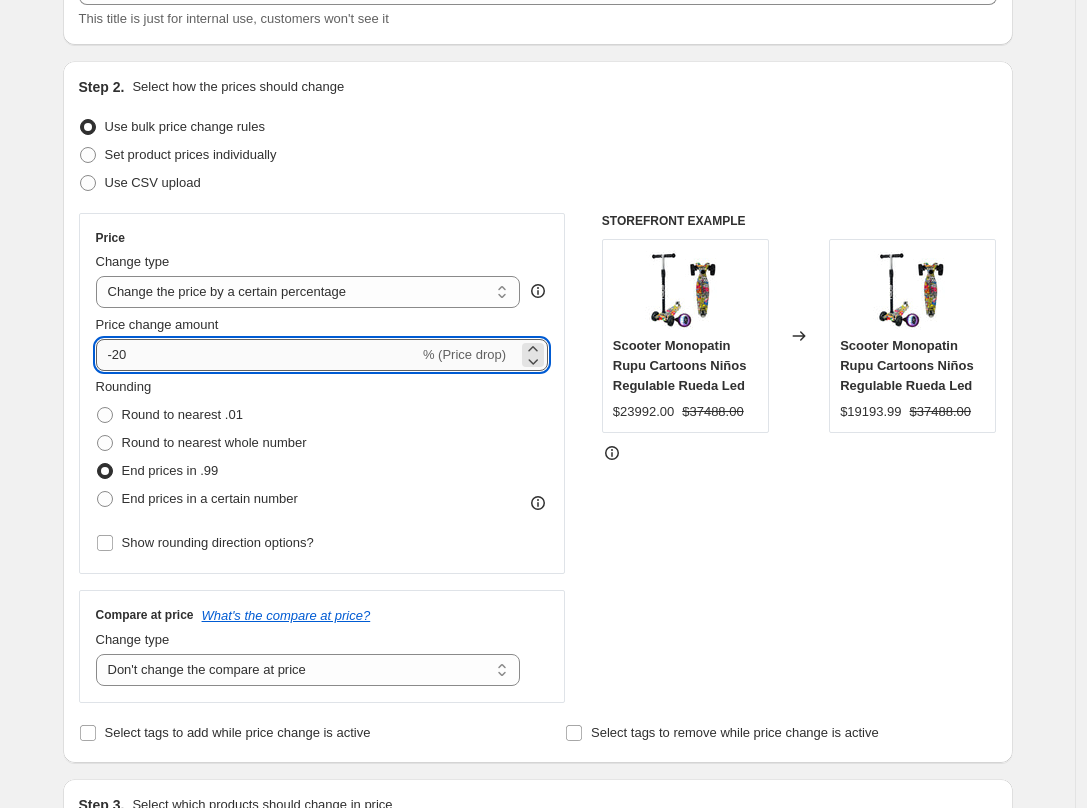 click on "-20" at bounding box center (257, 355) 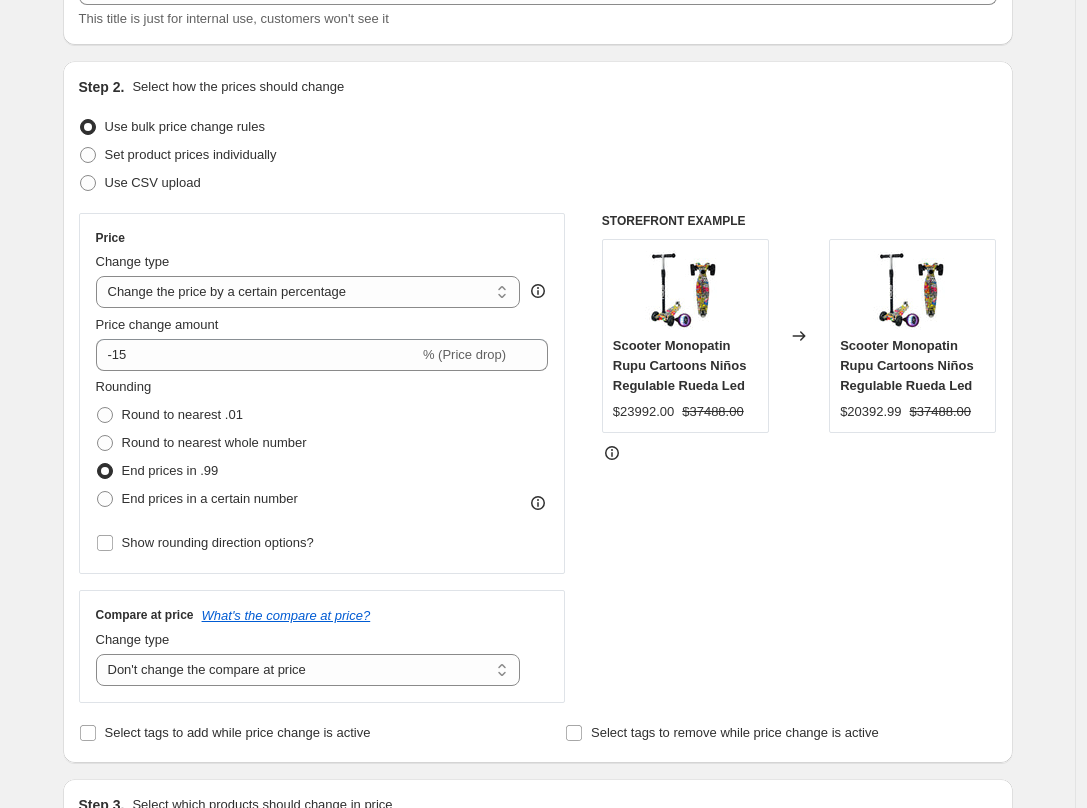 click on "STOREFRONT EXAMPLE Scooter Monopatin Rupu Cartoons Niños Regulable Rueda Led $23992.00 $37488.00 Changed to Scooter Monopatin Rupu Cartoons Niños Regulable Rueda Led $20392.99 $37488.00" at bounding box center (799, 458) 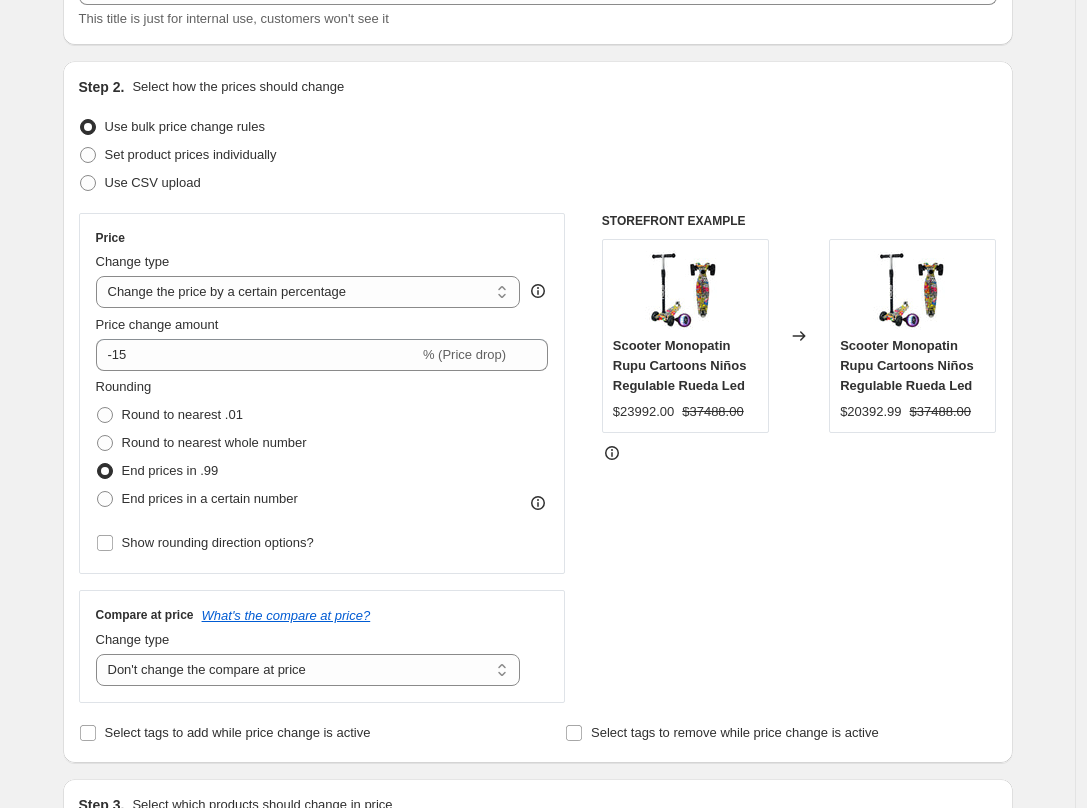 click on "STOREFRONT EXAMPLE Scooter Monopatin Rupu Cartoons Niños Regulable Rueda Led $23992.00 $37488.00 Changed to Scooter Monopatin Rupu Cartoons Niños Regulable Rueda Led $20392.99 $37488.00" at bounding box center [799, 458] 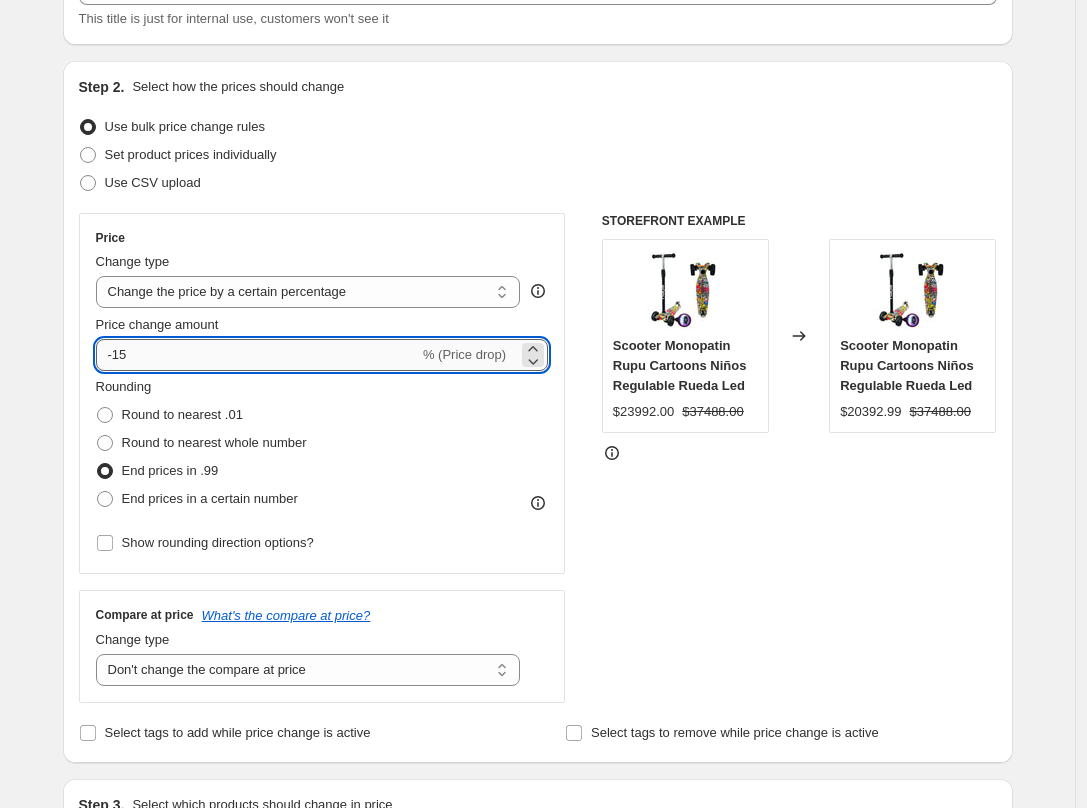 click on "-15" at bounding box center [257, 355] 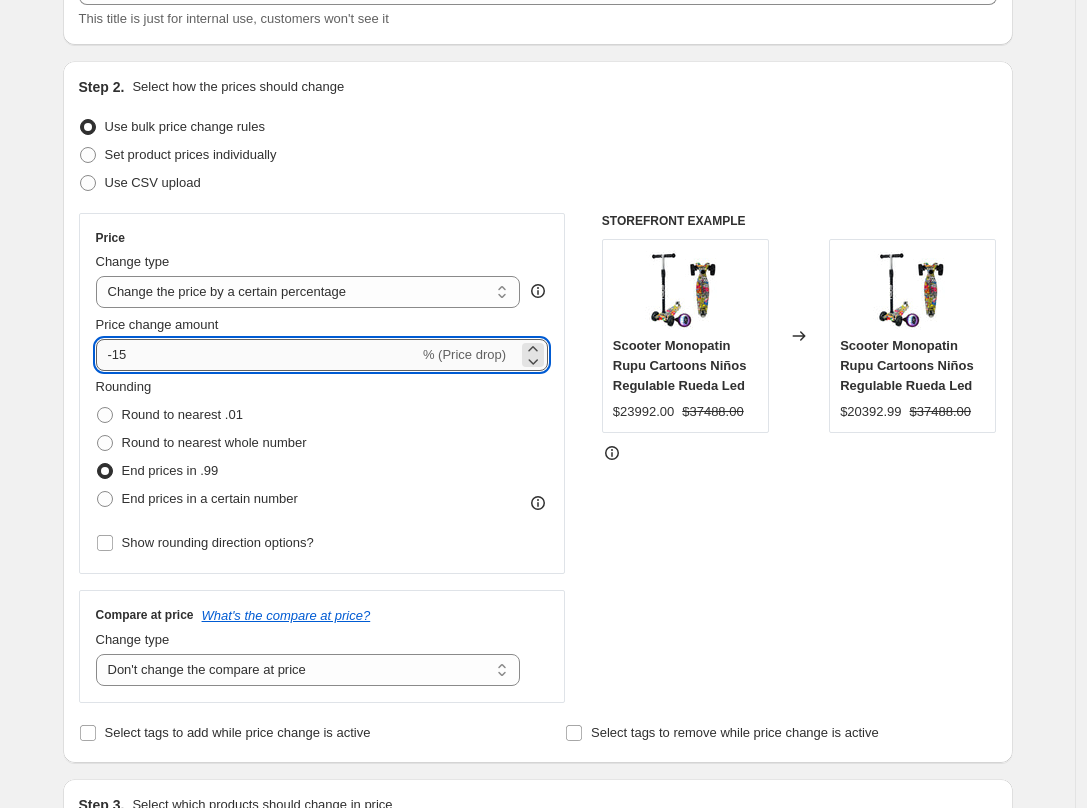 type on "-1" 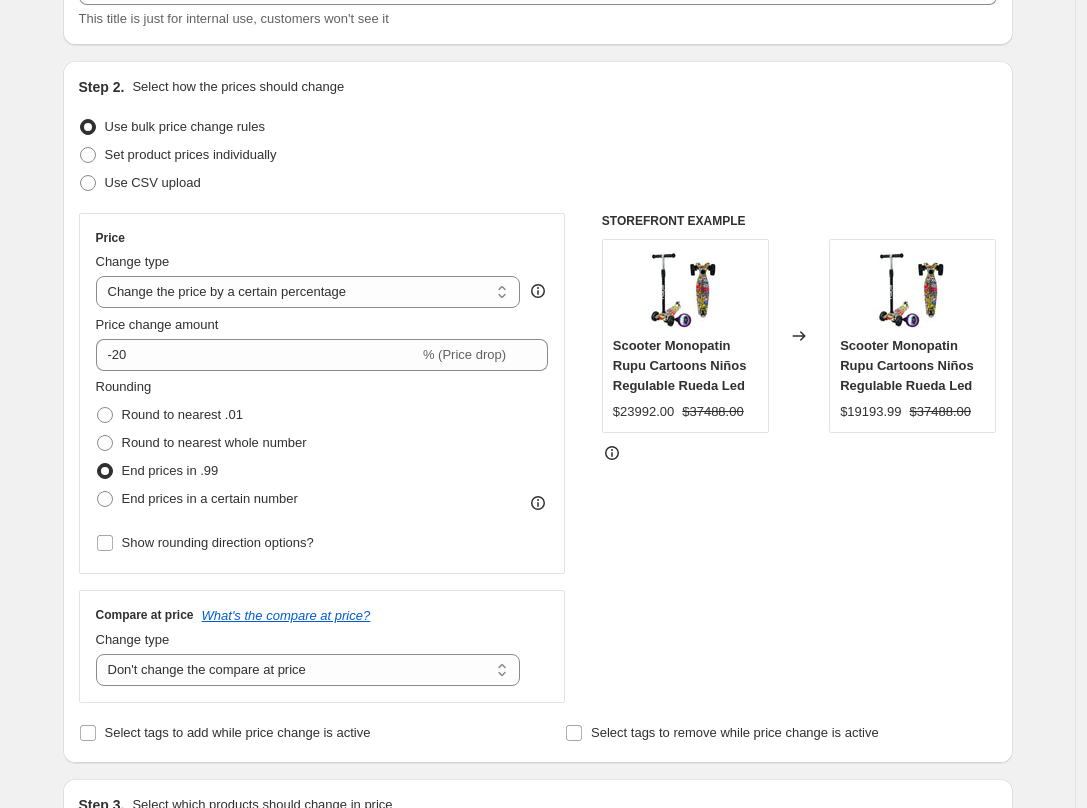 click on "STOREFRONT EXAMPLE Scooter Monopatin Rupu Cartoons Niños Regulable Rueda Led $23992.00 $37488.00 Changed to Scooter Monopatin Rupu Cartoons Niños Regulable Rueda Led $19193.99 $37488.00" at bounding box center (799, 458) 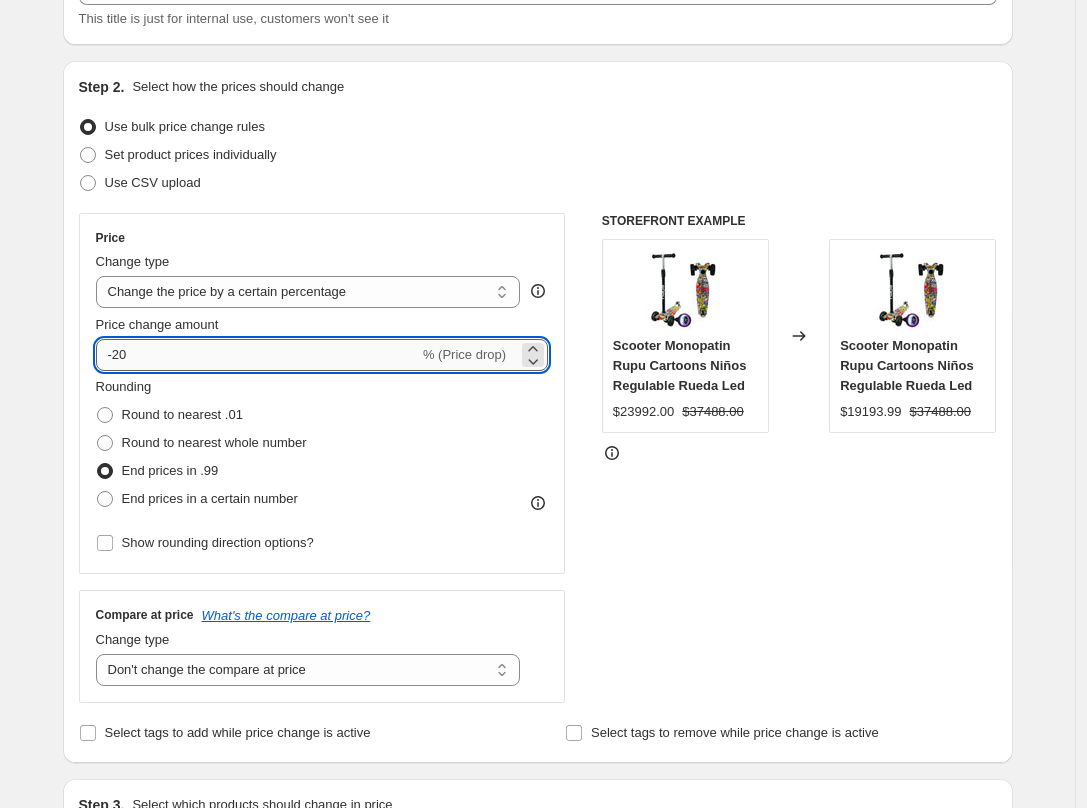 click on "-20" at bounding box center (257, 355) 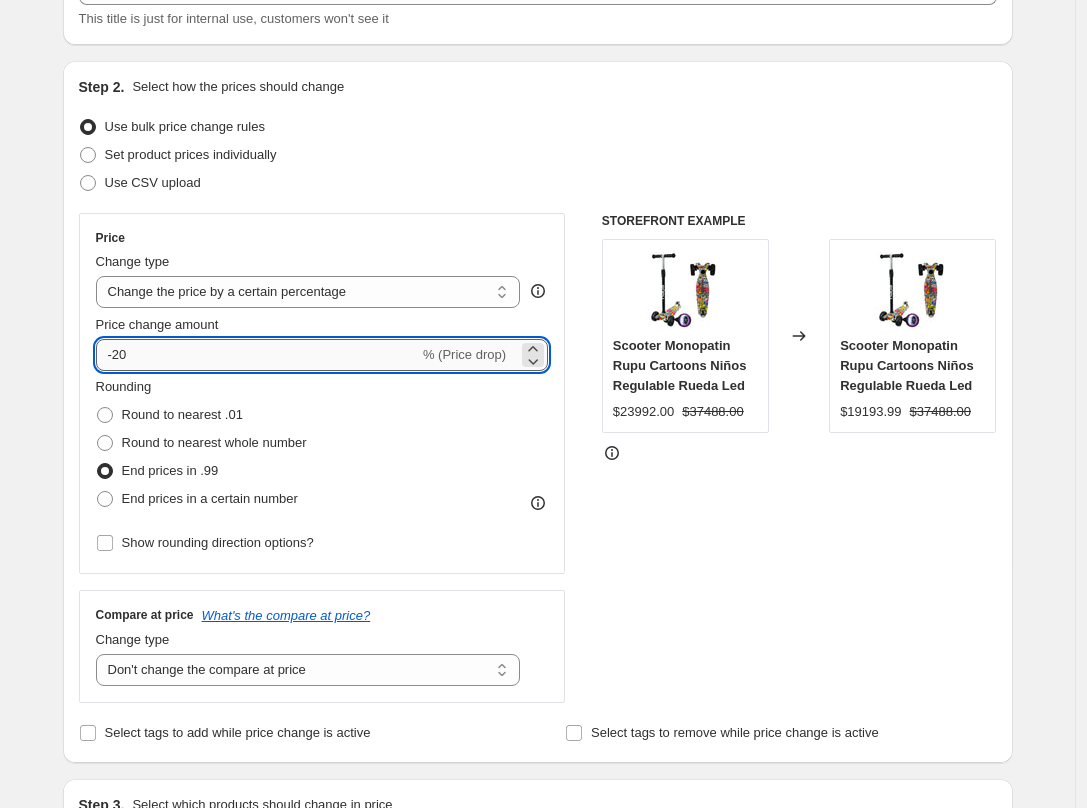 type on "-2" 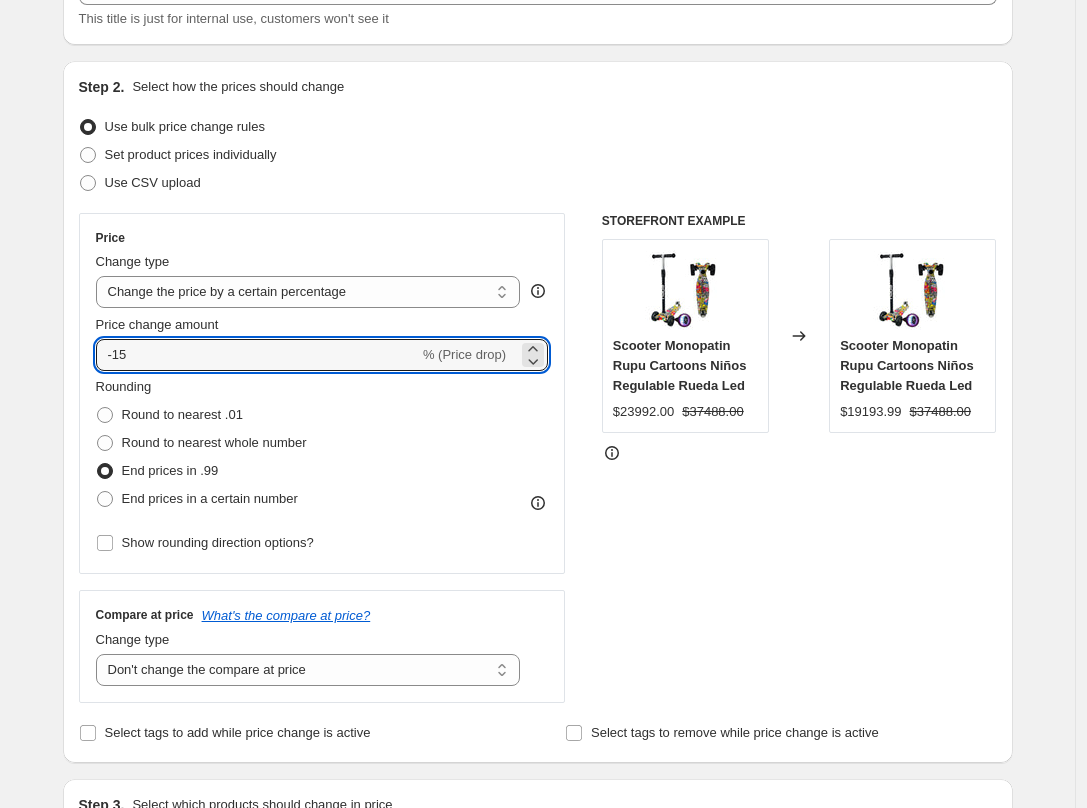 type on "-15" 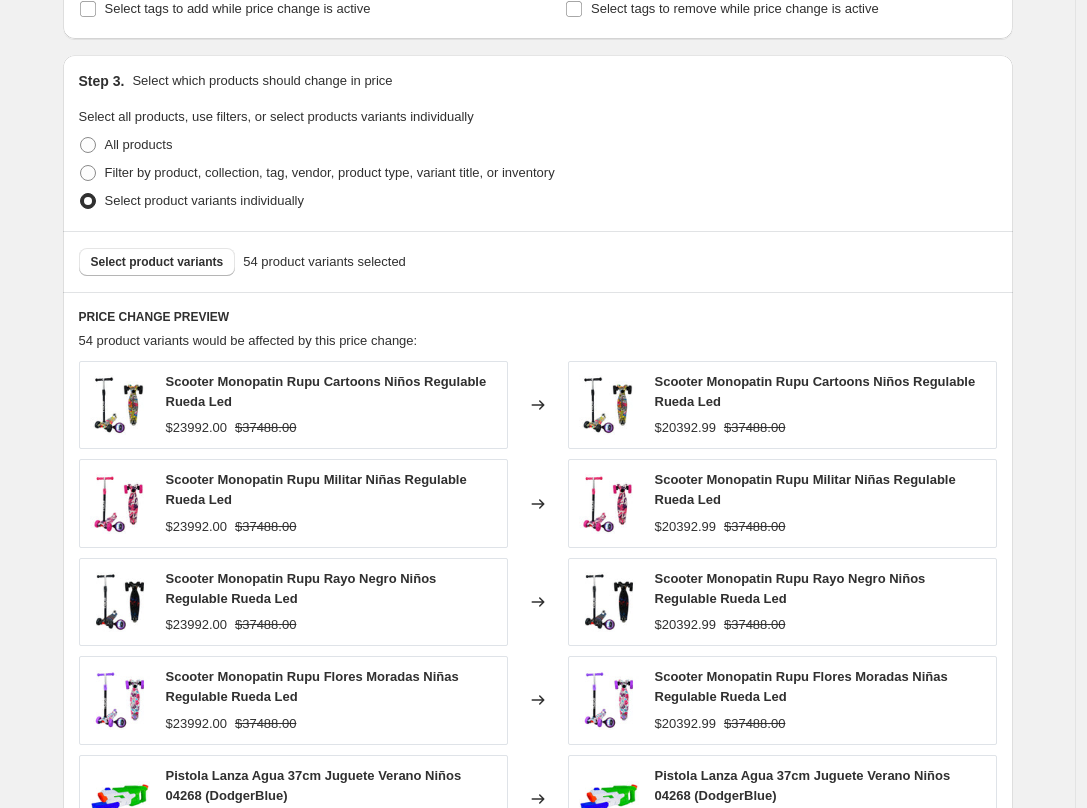 scroll, scrollTop: 914, scrollLeft: 0, axis: vertical 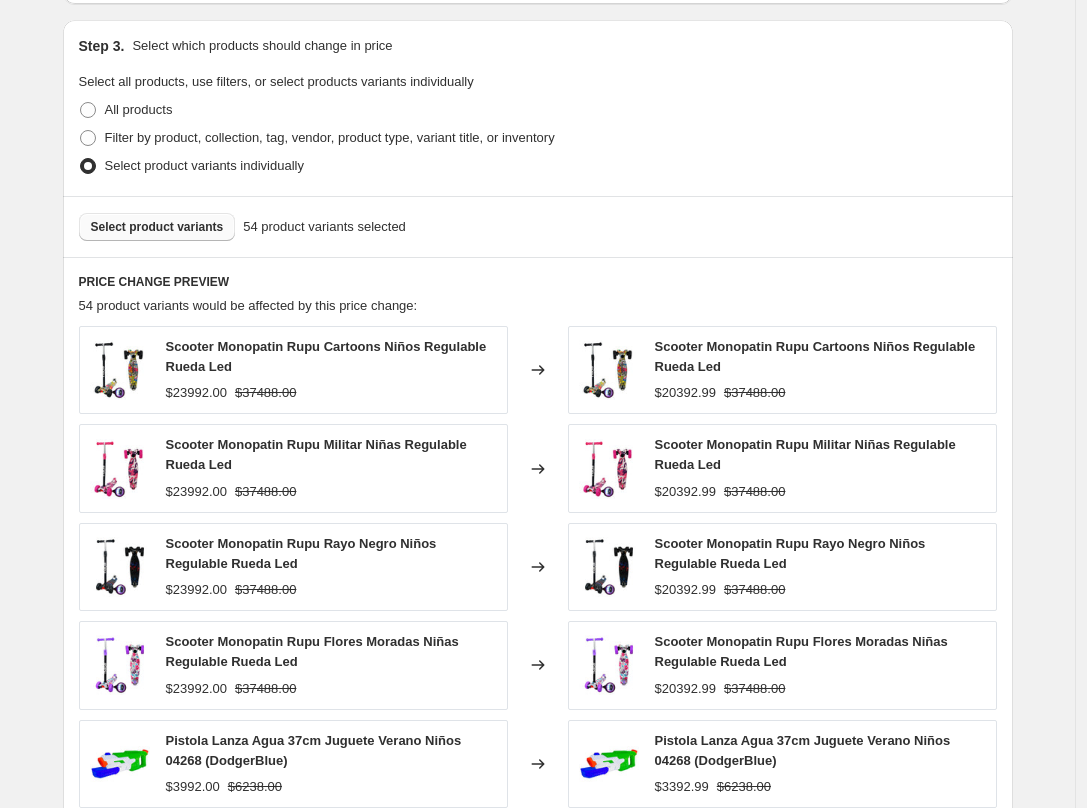 click on "Select product variants" at bounding box center [157, 227] 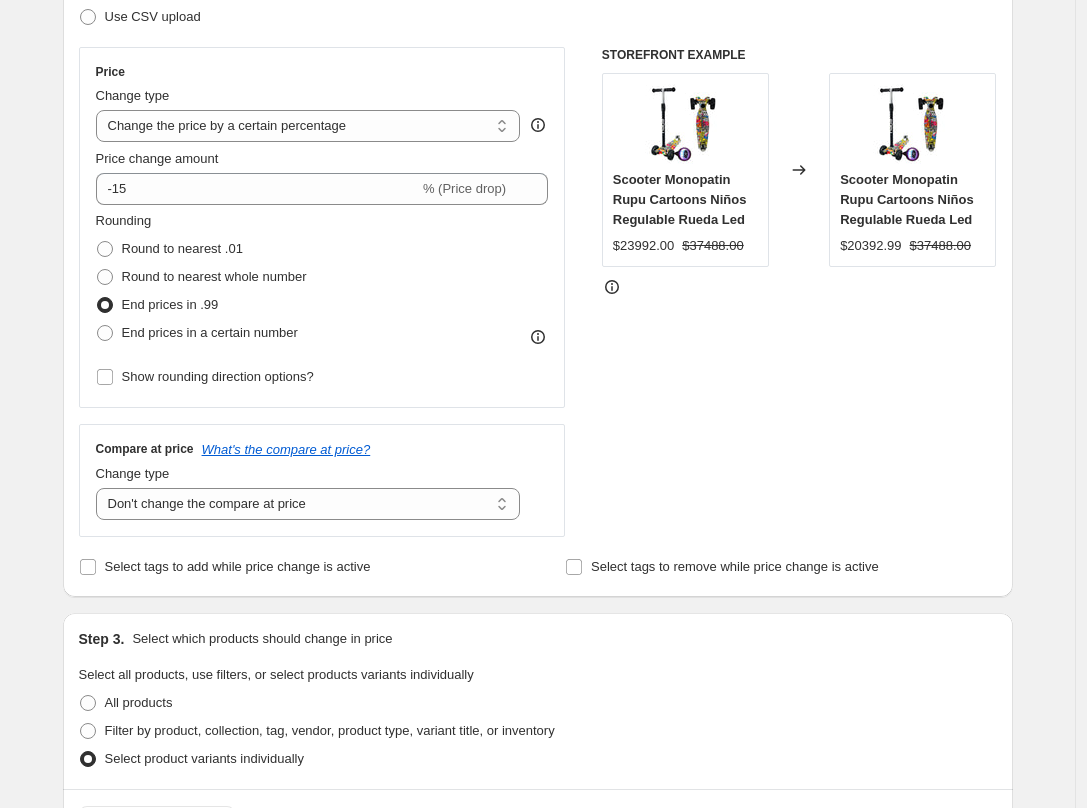 scroll, scrollTop: 0, scrollLeft: 0, axis: both 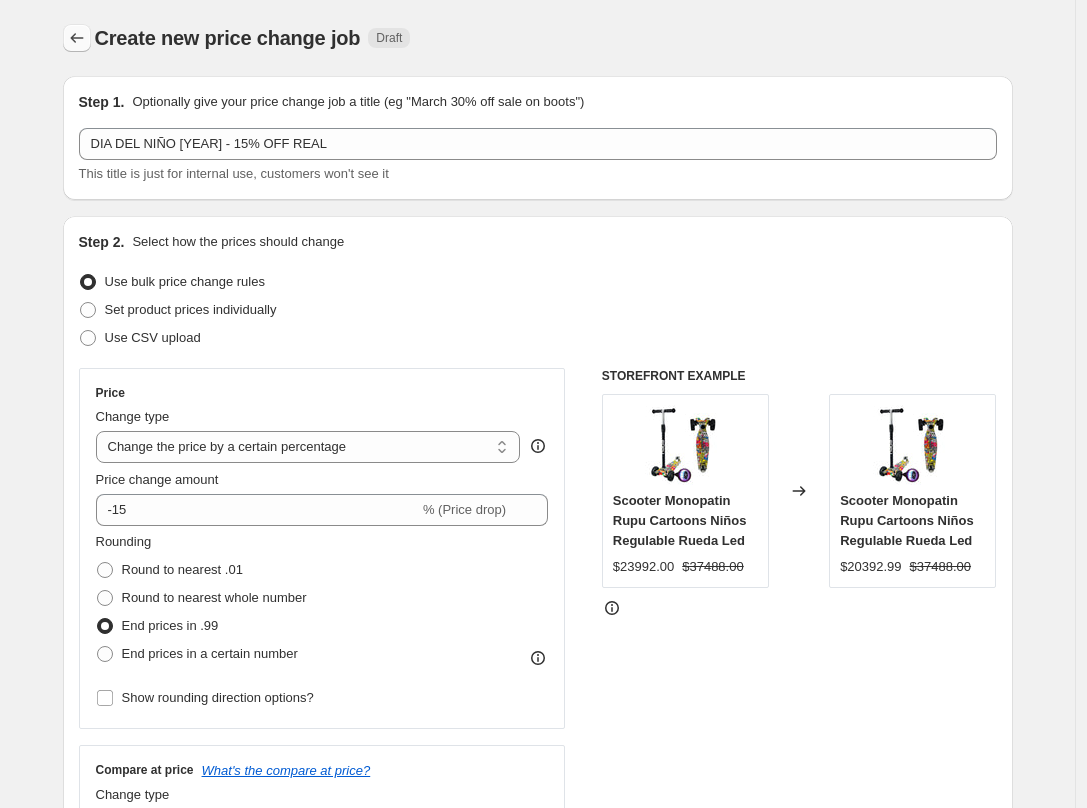 click 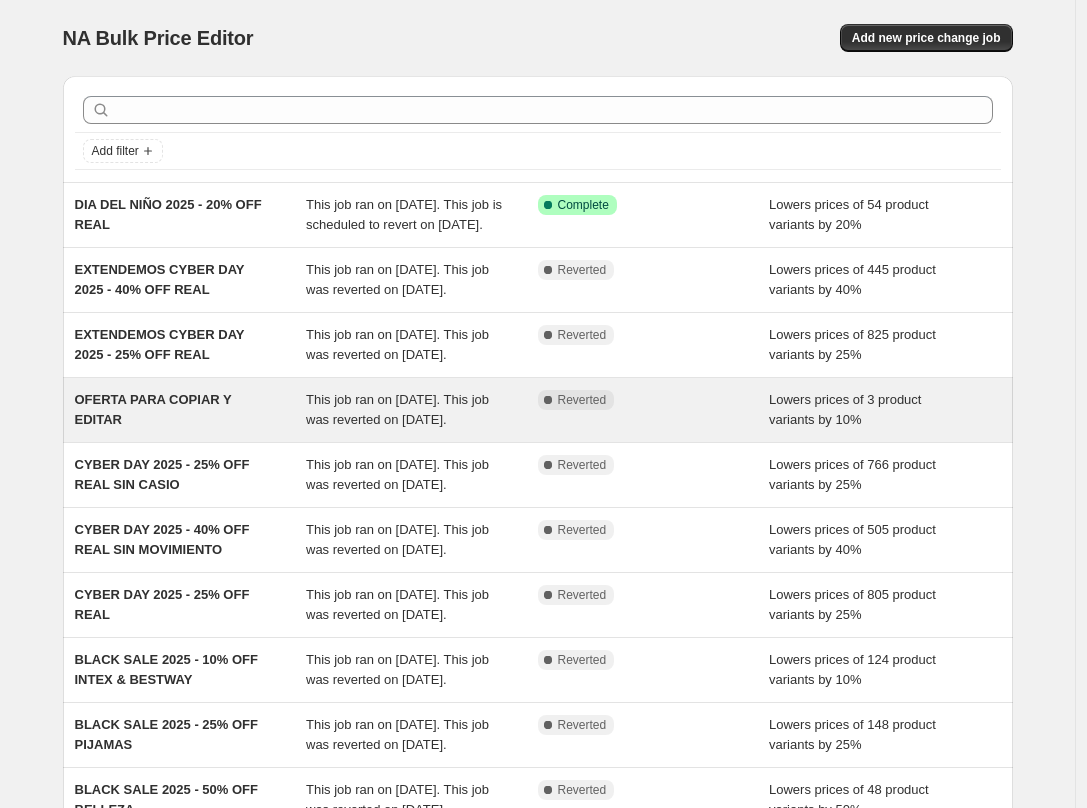 click on "OFERTA PARA COPIAR Y EDITAR" at bounding box center [153, 409] 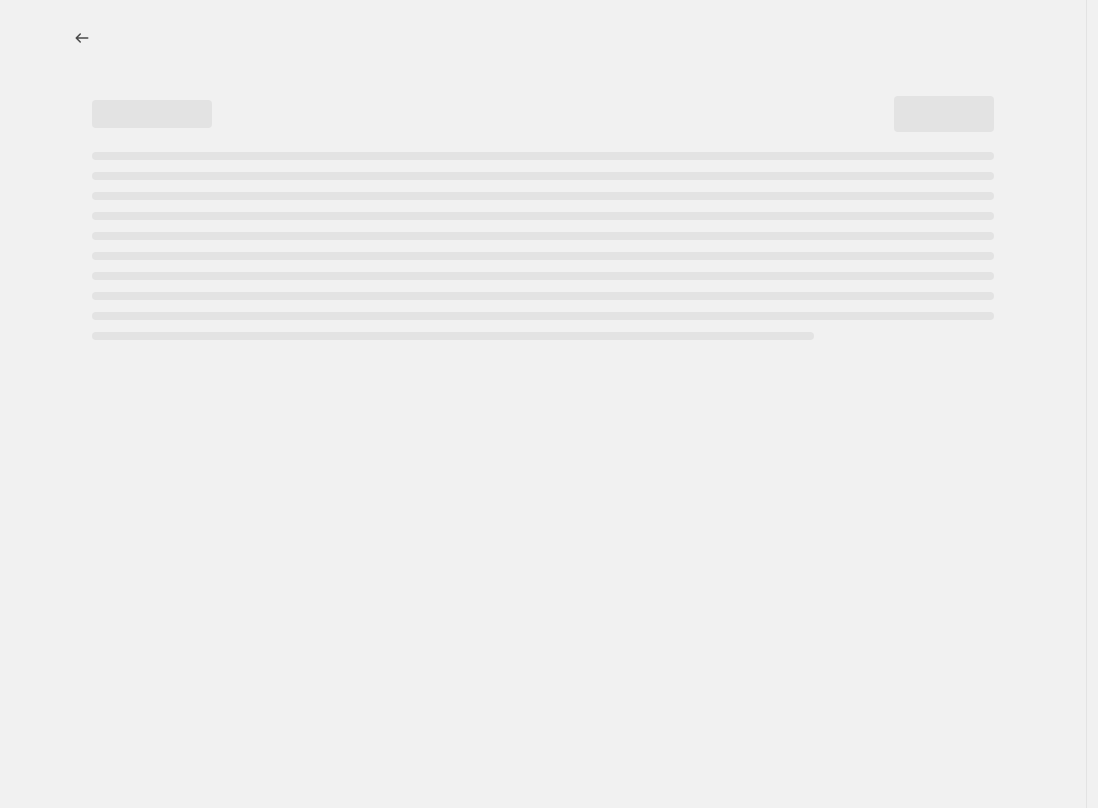 select on "percentage" 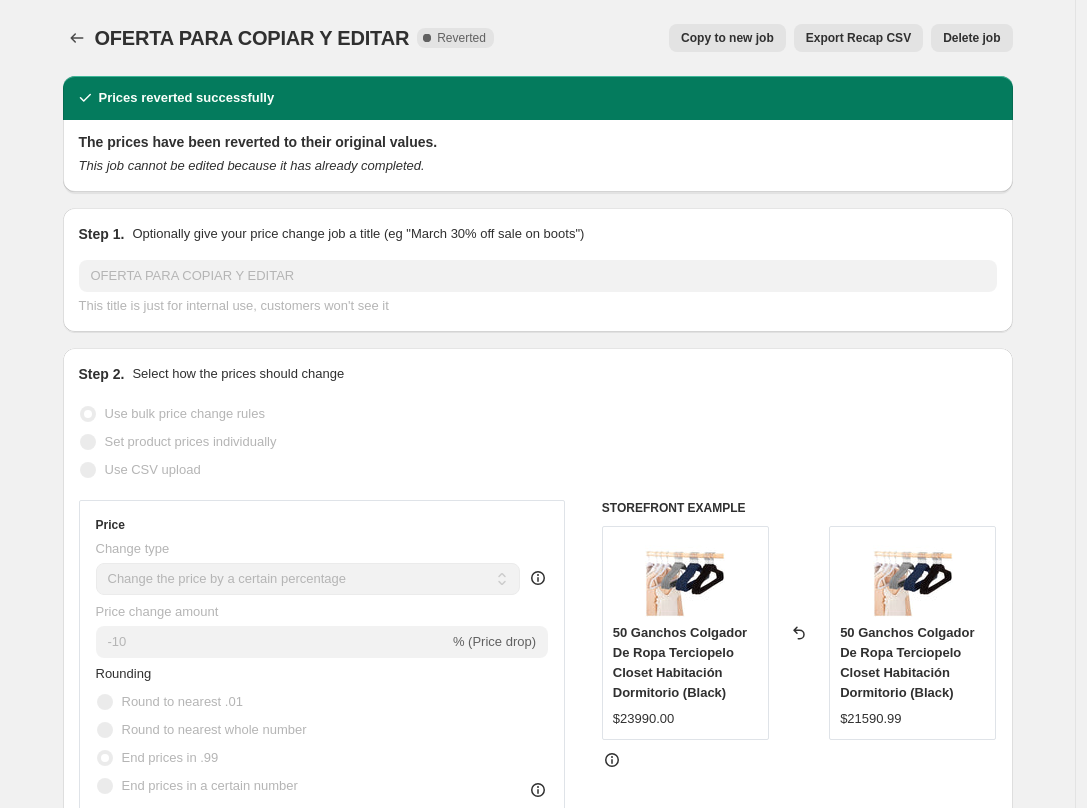 click on "Copy to new job" at bounding box center [727, 38] 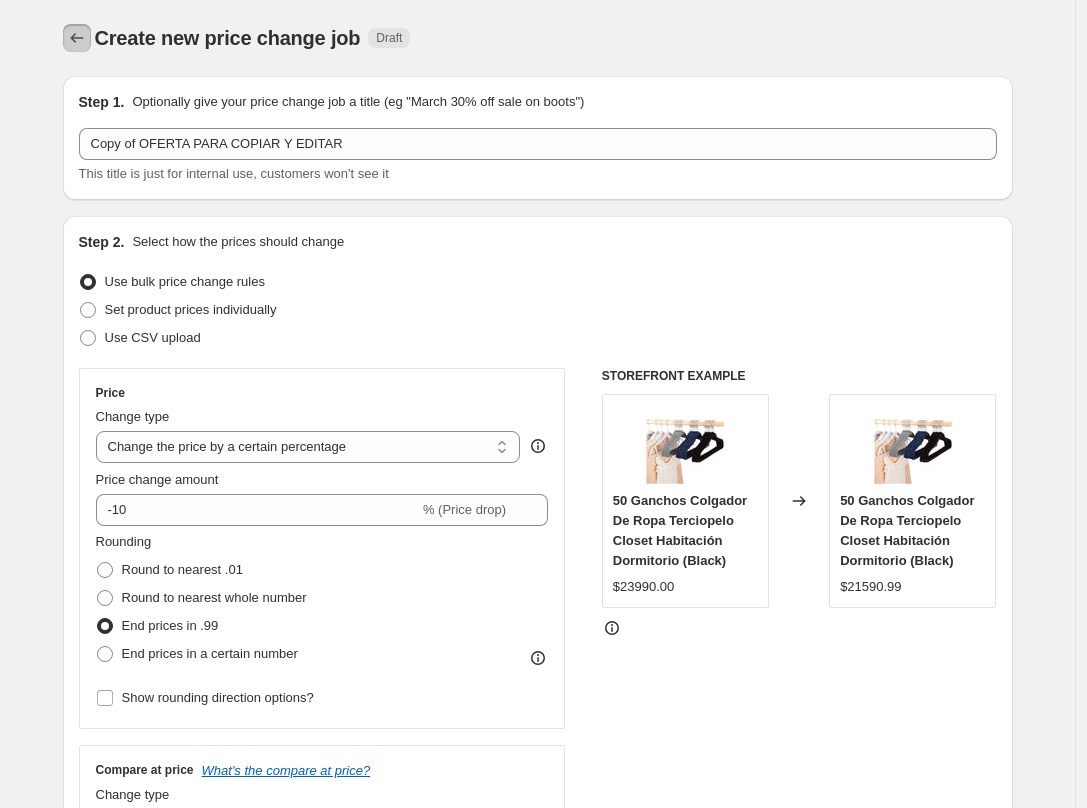 click 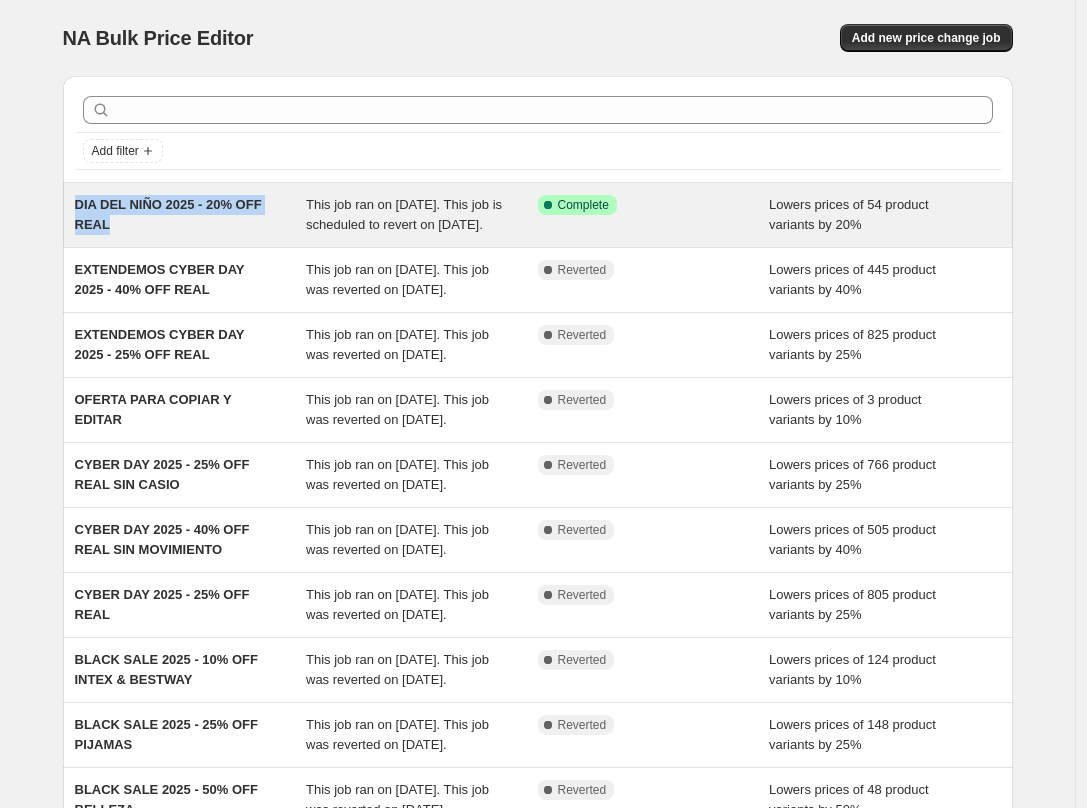 drag, startPoint x: 75, startPoint y: 199, endPoint x: 138, endPoint y: 224, distance: 67.77905 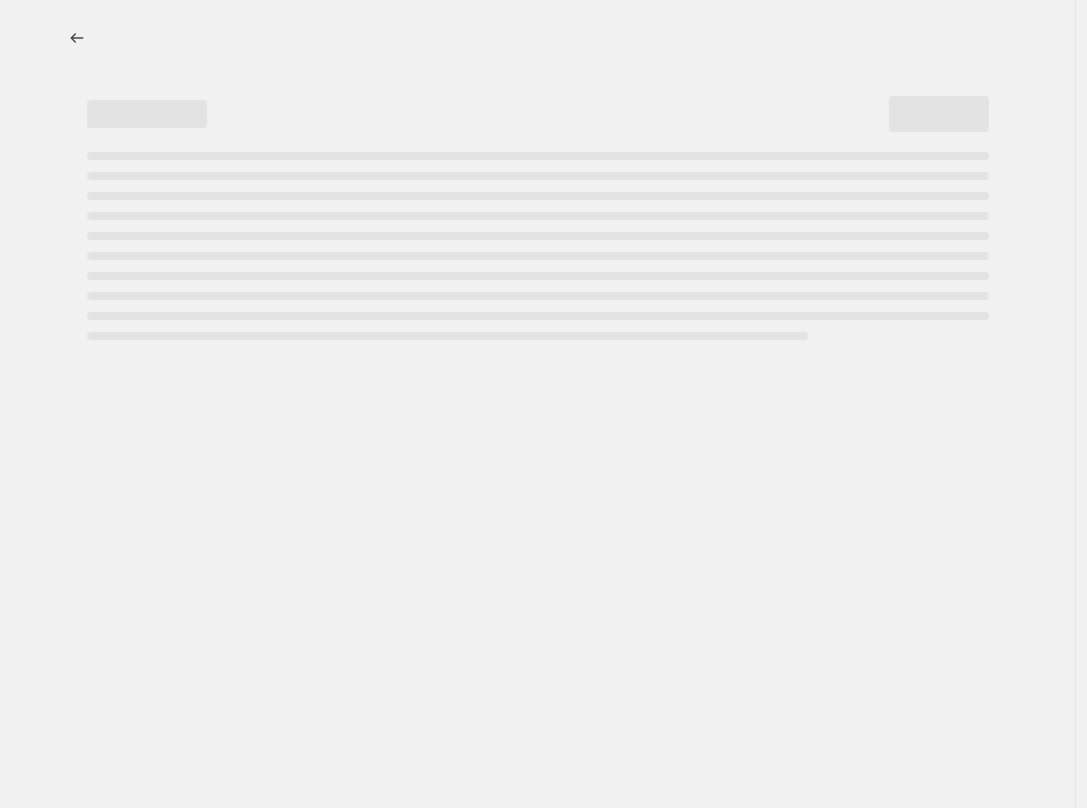 select on "percentage" 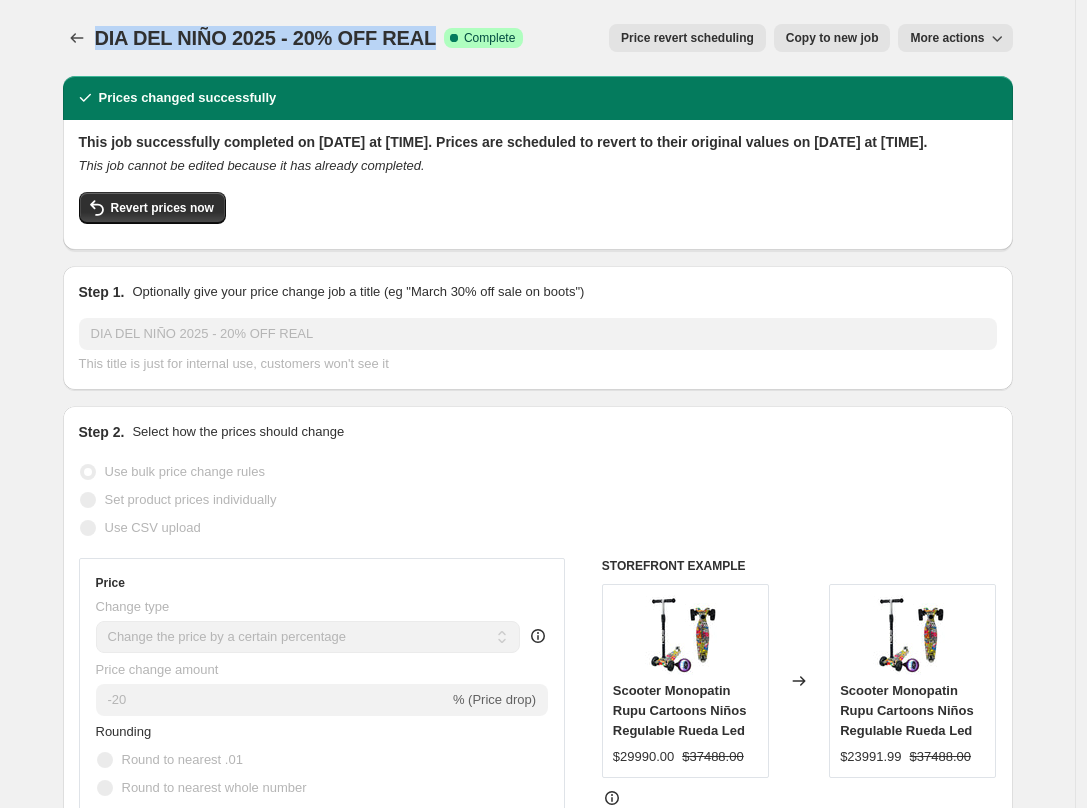 drag, startPoint x: 426, startPoint y: 39, endPoint x: 104, endPoint y: 45, distance: 322.0559 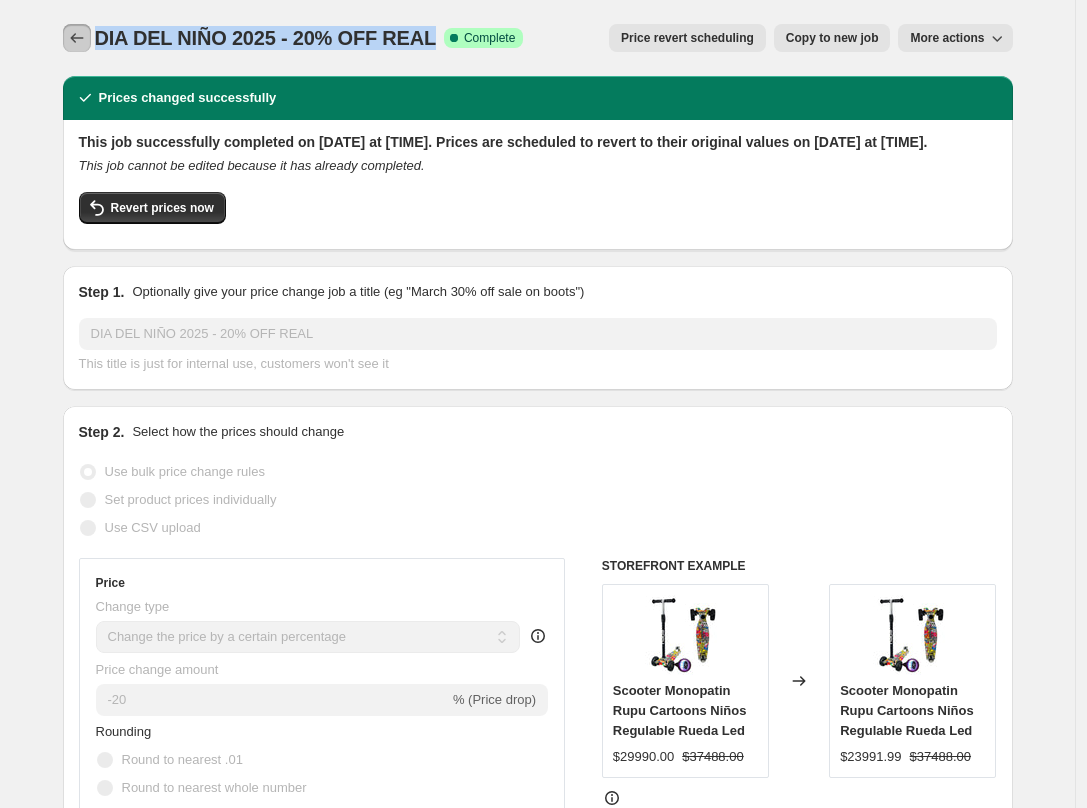 click 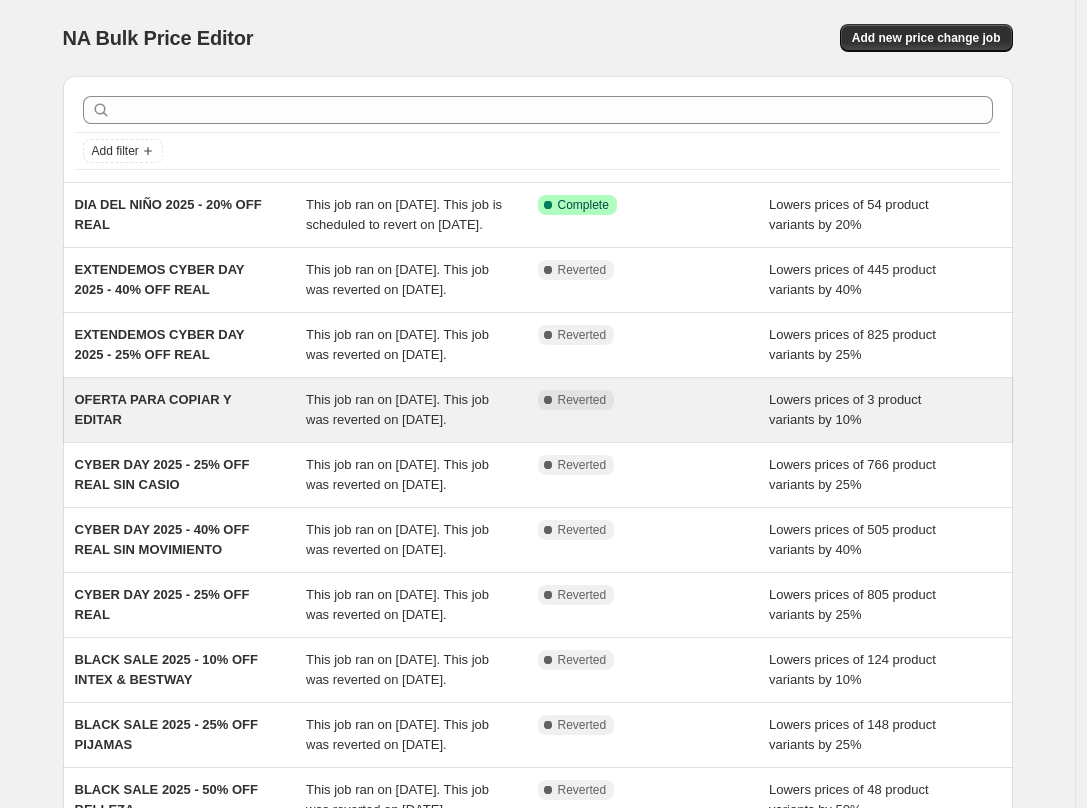 click on "OFERTA PARA COPIAR Y EDITAR" at bounding box center [153, 409] 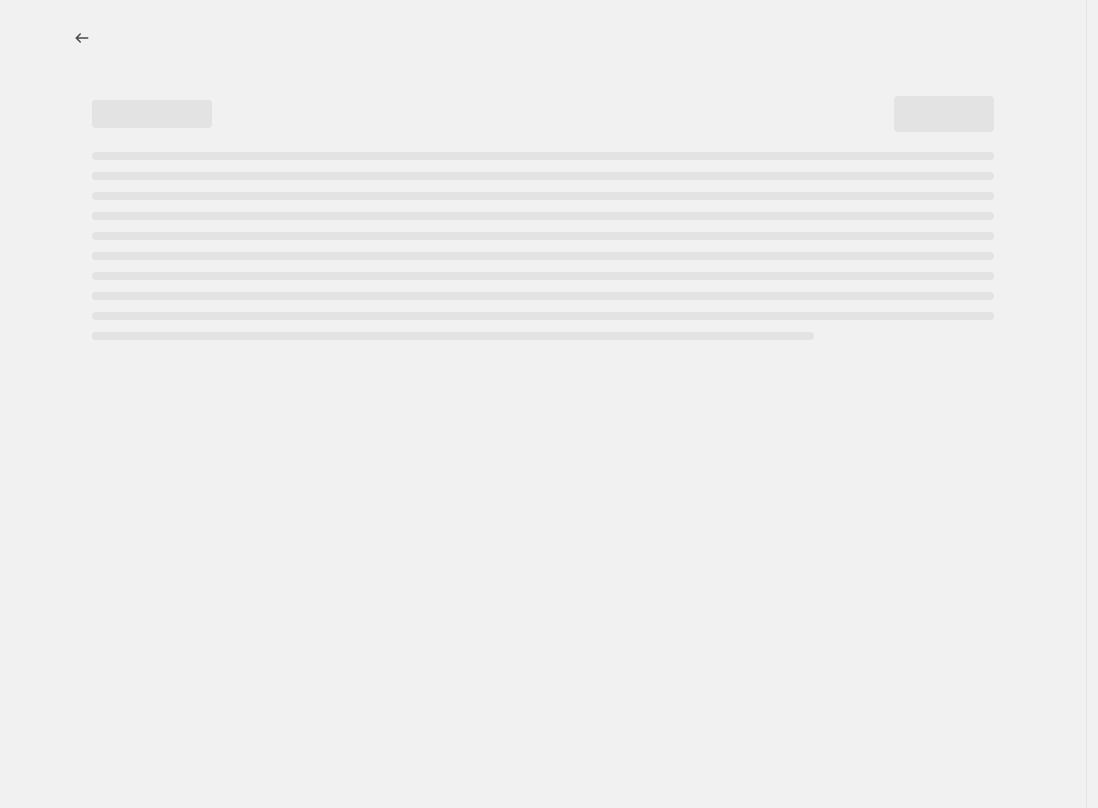 select on "percentage" 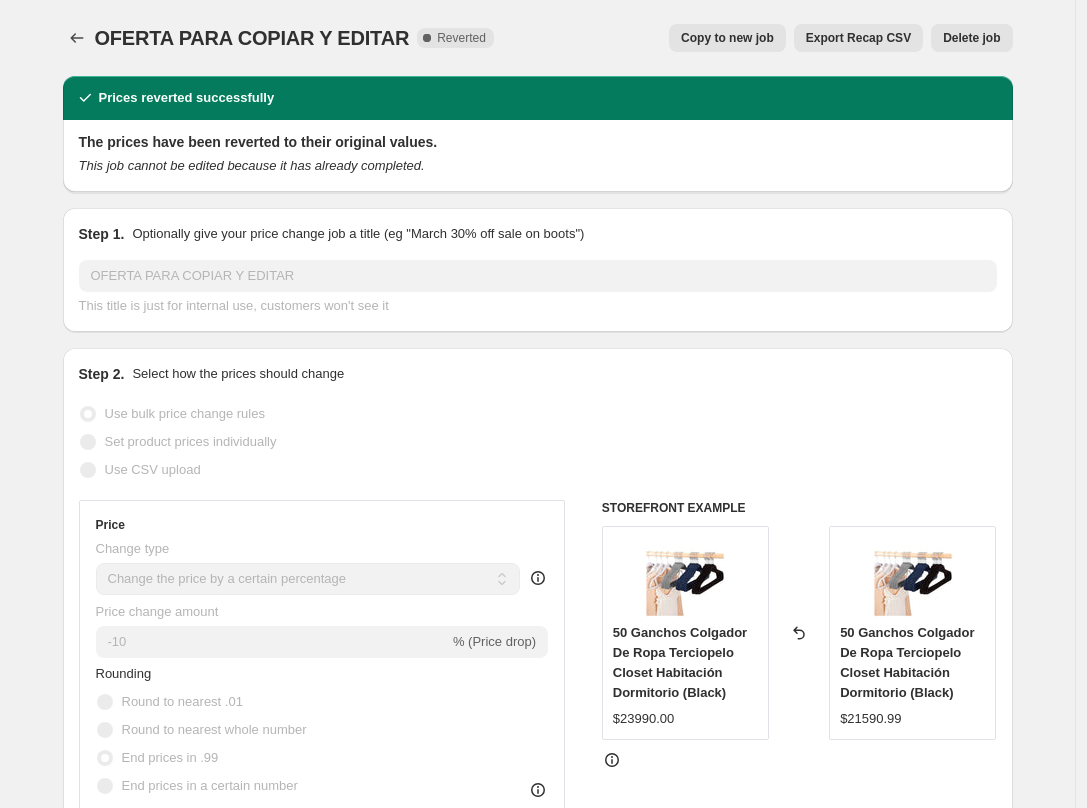 click on "Copy to new job" at bounding box center [727, 38] 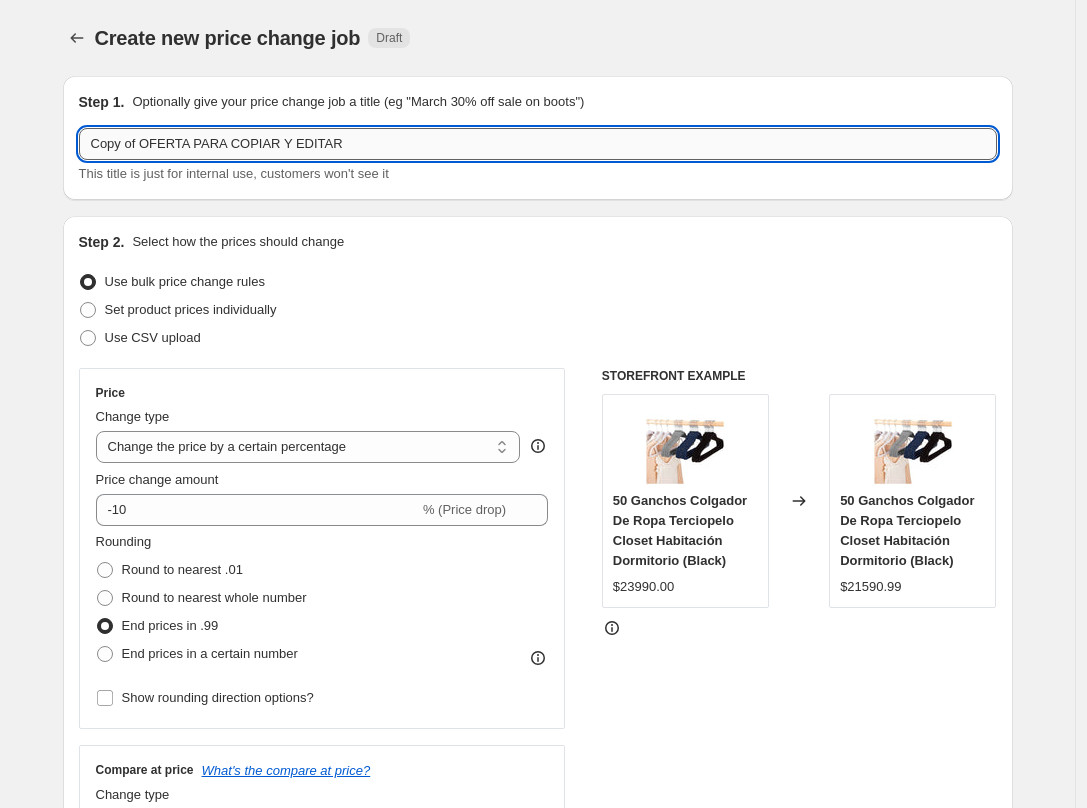 click on "Copy of OFERTA PARA COPIAR Y EDITAR" at bounding box center [538, 144] 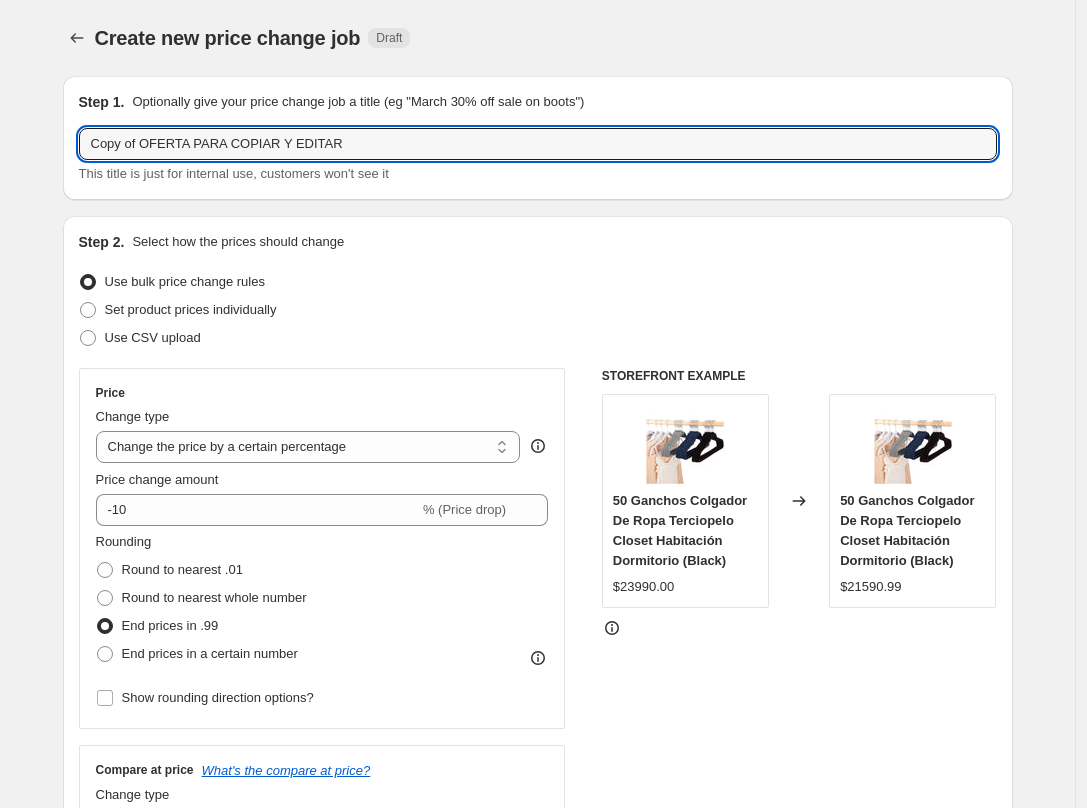 drag, startPoint x: 473, startPoint y: 147, endPoint x: -35, endPoint y: 140, distance: 508.04822 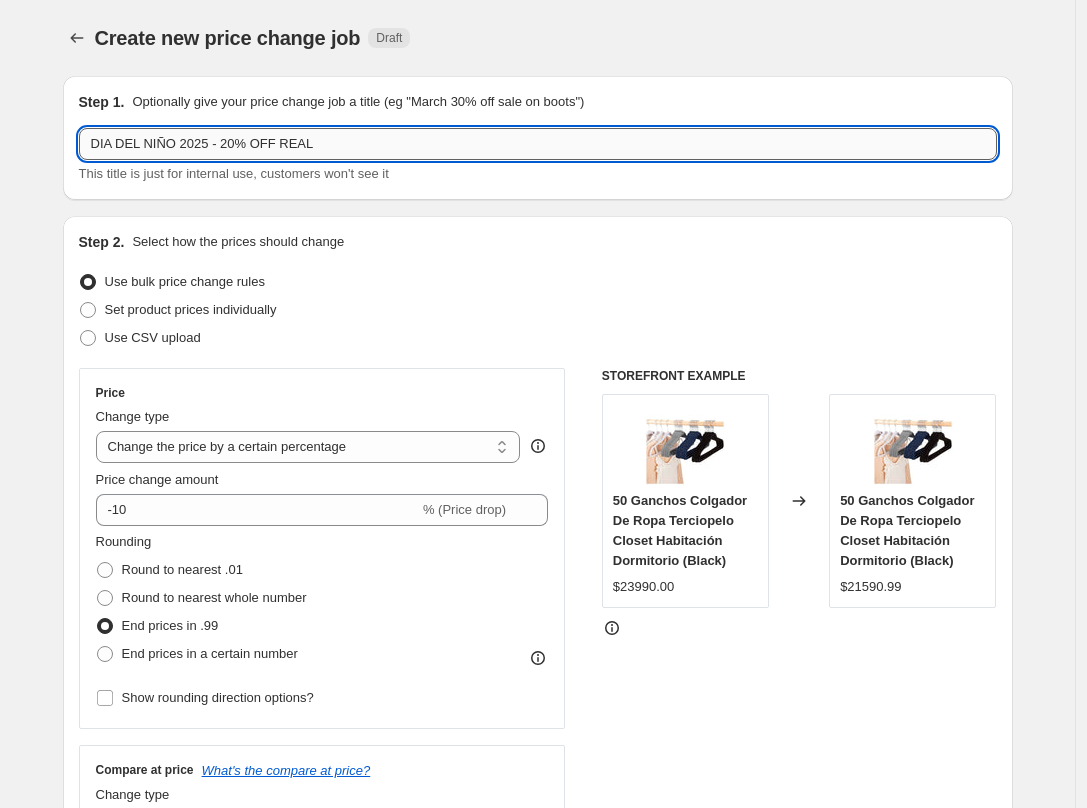 drag, startPoint x: 246, startPoint y: 146, endPoint x: 233, endPoint y: 145, distance: 13.038404 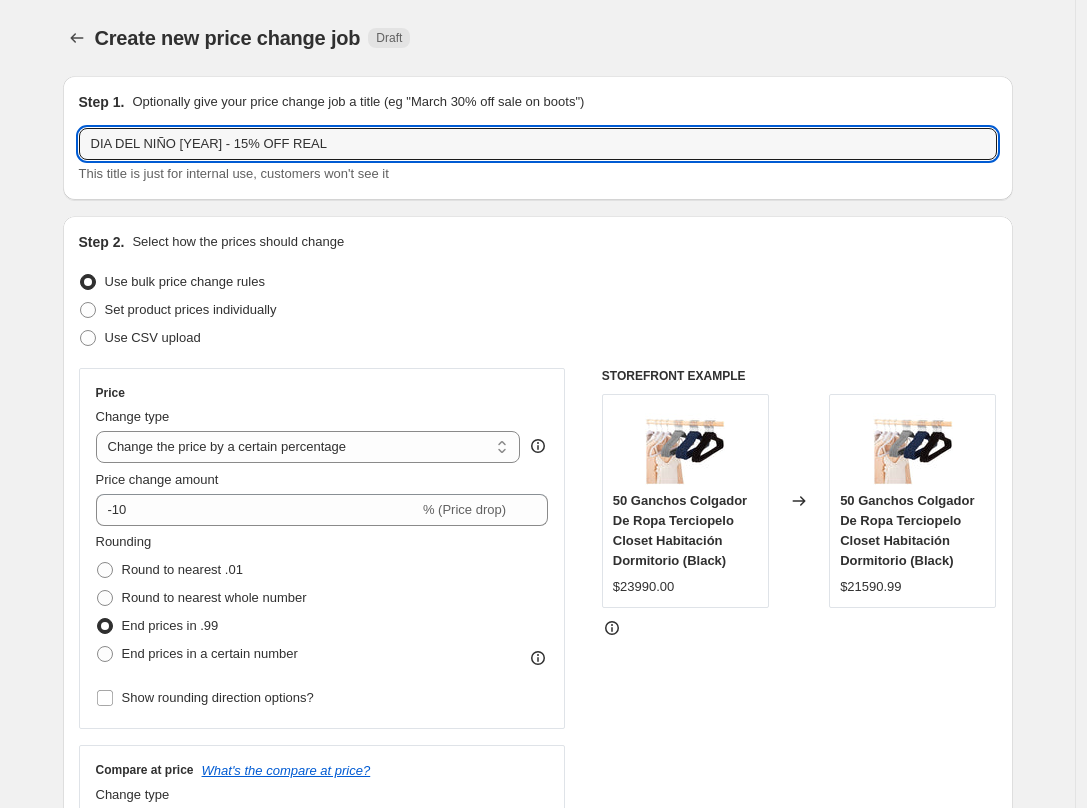 type on "DIA DEL NIÑO [YEAR] - 15% OFF REAL" 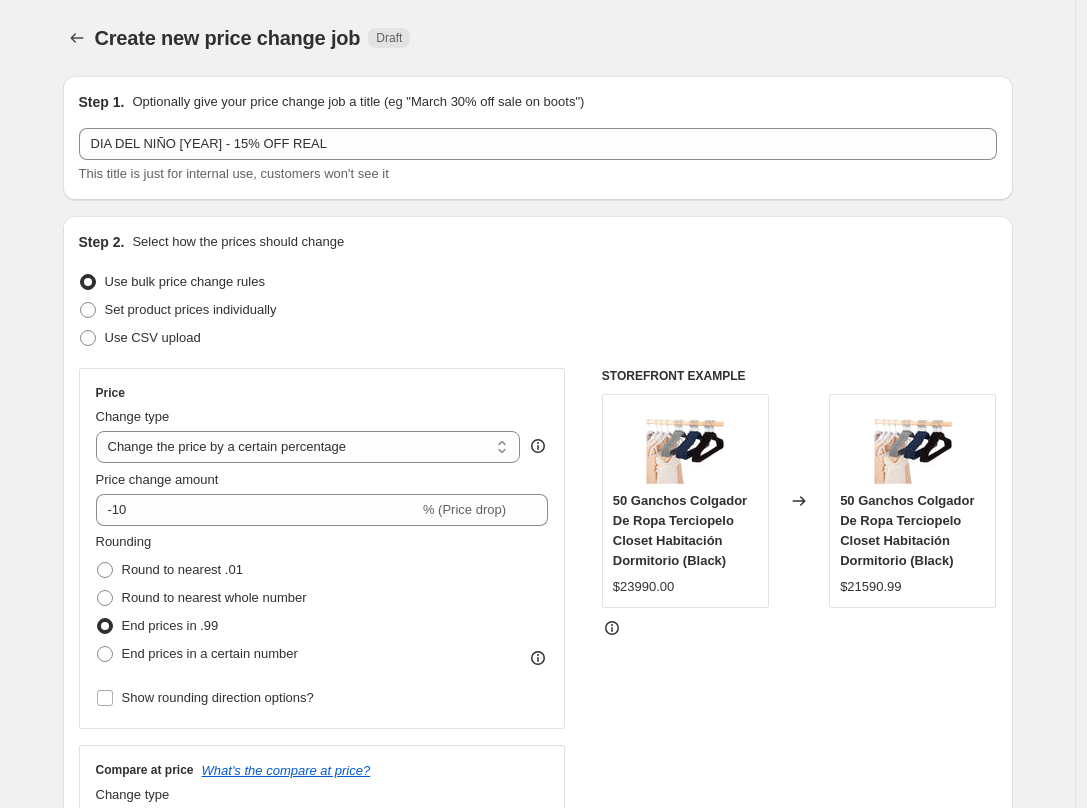 click on "Price Change type Change the price to a certain amount Change the price by a certain amount Change the price by a certain percentage Change the price to the current compare at price (price before sale) Change the price by a certain amount relative to the compare at price Change the price by a certain percentage relative to the compare at price Don't change the price Change the price by a certain percentage relative to the cost per item Change price to certain cost margin Change the price by a certain percentage Price change amount -10 % (Price drop) Rounding Round to nearest .01 Round to nearest whole number End prices in .99 End prices in a certain number Show rounding direction options?" at bounding box center [322, 548] 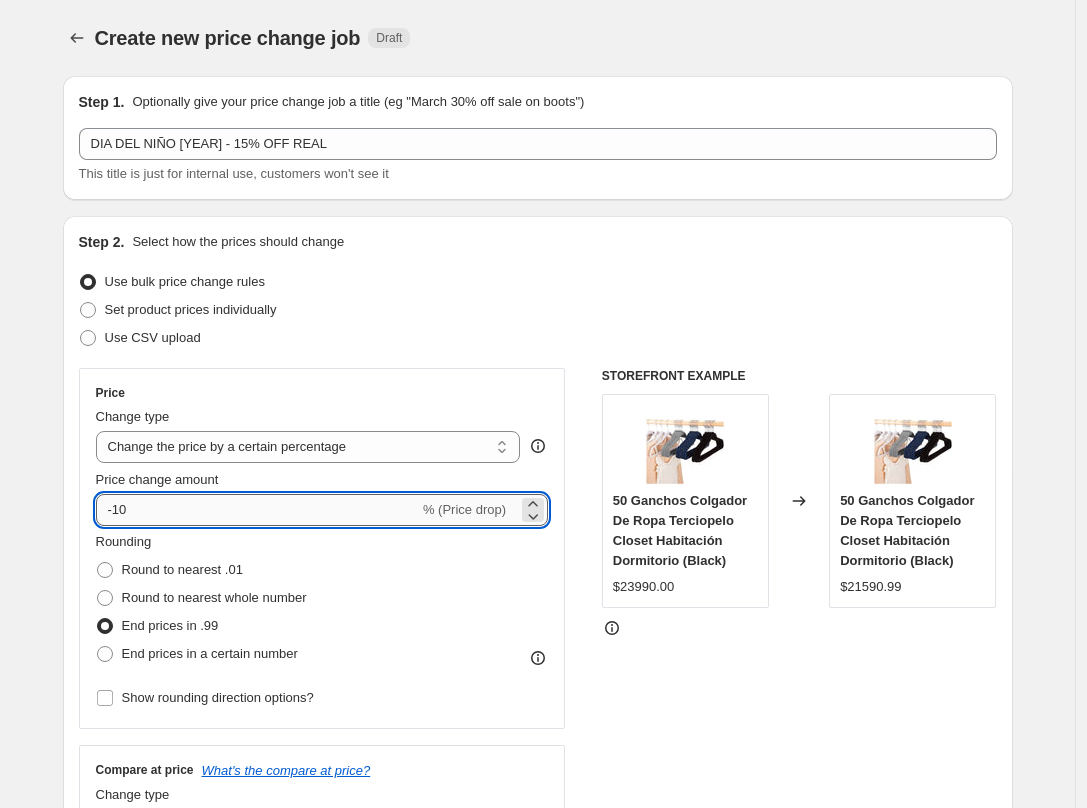 click on "-10" at bounding box center (257, 510) 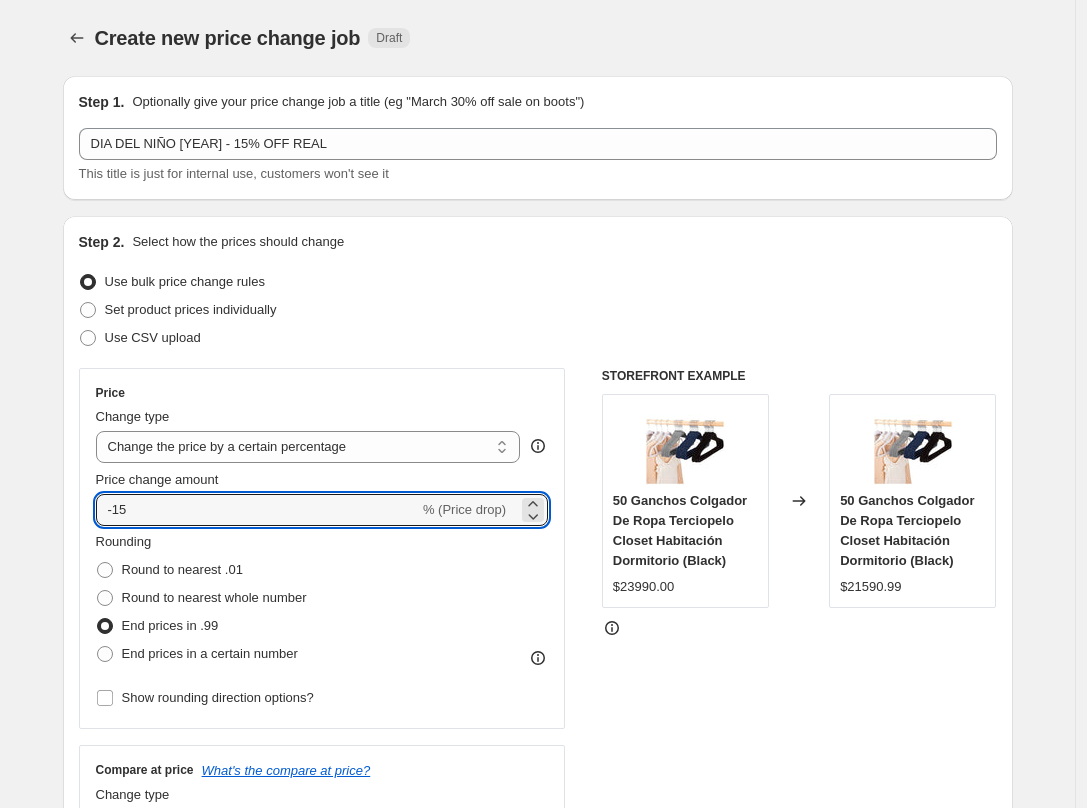 type on "-15" 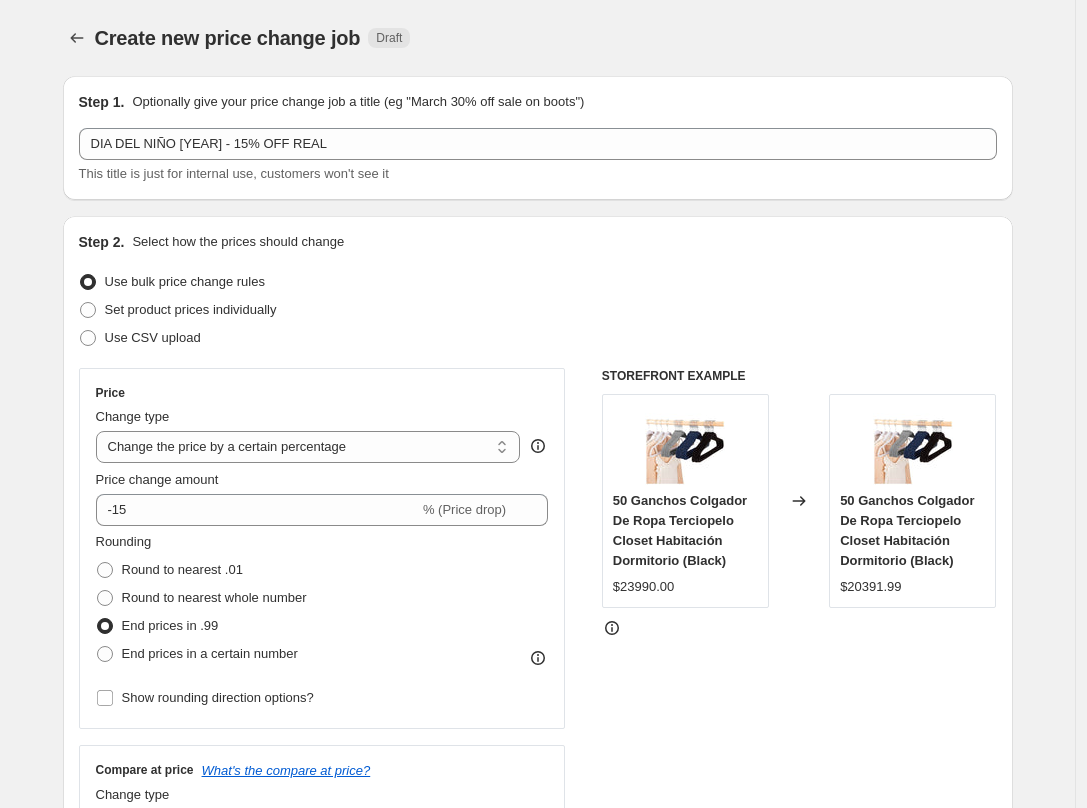 click on "Create new price change job. This page is ready Create new price change job Draft Step 1. Optionally give your price change job a title (eg "March 30% off sale on boots") DIA DEL NIÑO [YEAR] - 15% OFF REAL This title is just for internal use, customers won't see it Step 2. Select how the prices should change Use bulk price change rules Set product prices individually Use CSV upload Price Change type Change the price to a certain amount Change the price by a certain amount Change the price by a certain percentage Change the price to the current compare at price (price before sale) Change the price by a certain amount relative to the compare at price Change the price by a certain percentage relative to the compare at price Don't change the price Change the price by a certain percentage relative to the cost per item Change price to certain cost margin Change the price by a certain percentage Price change amount -15 % (Price drop) Rounding Round to nearest .01 Round to nearest whole number End prices in .99 3" at bounding box center [538, 1003] 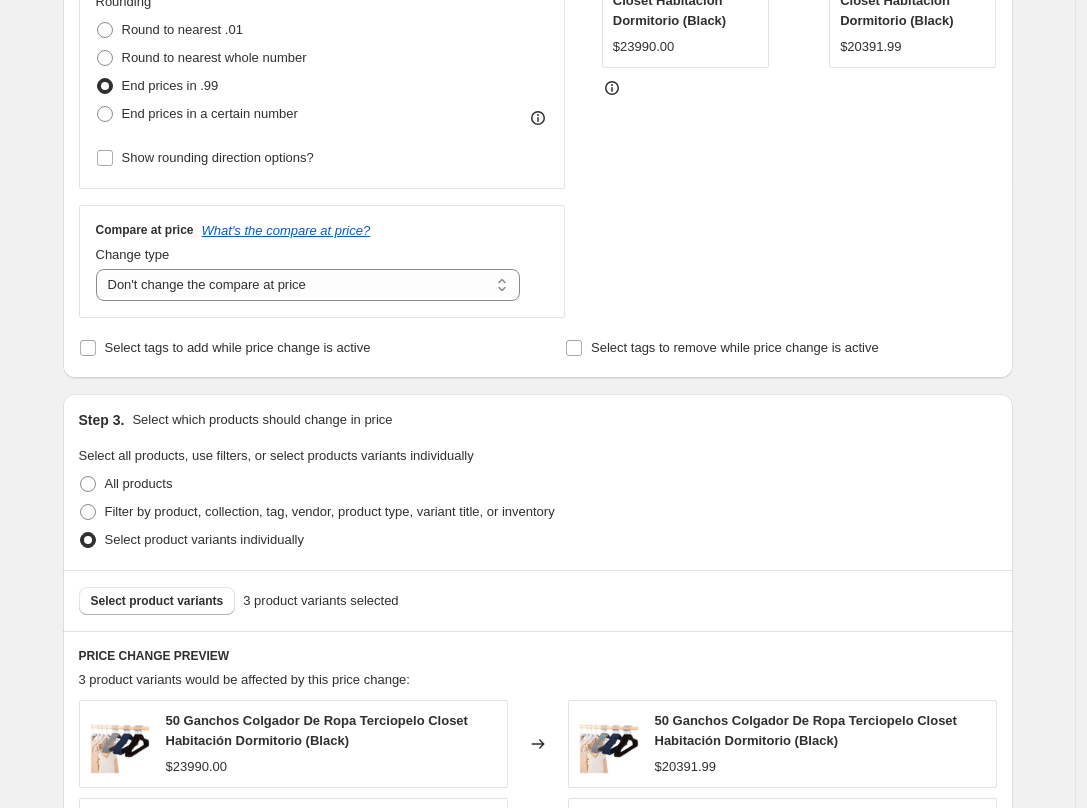scroll, scrollTop: 663, scrollLeft: 0, axis: vertical 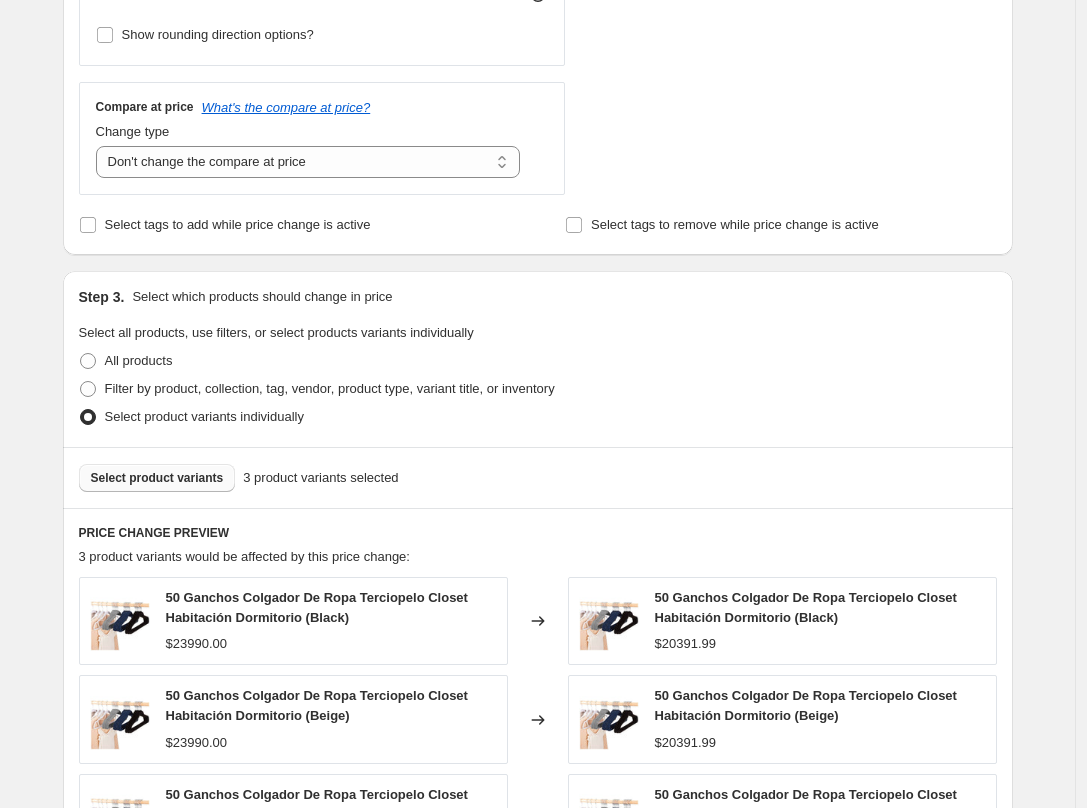 click on "Select product variants" at bounding box center [157, 478] 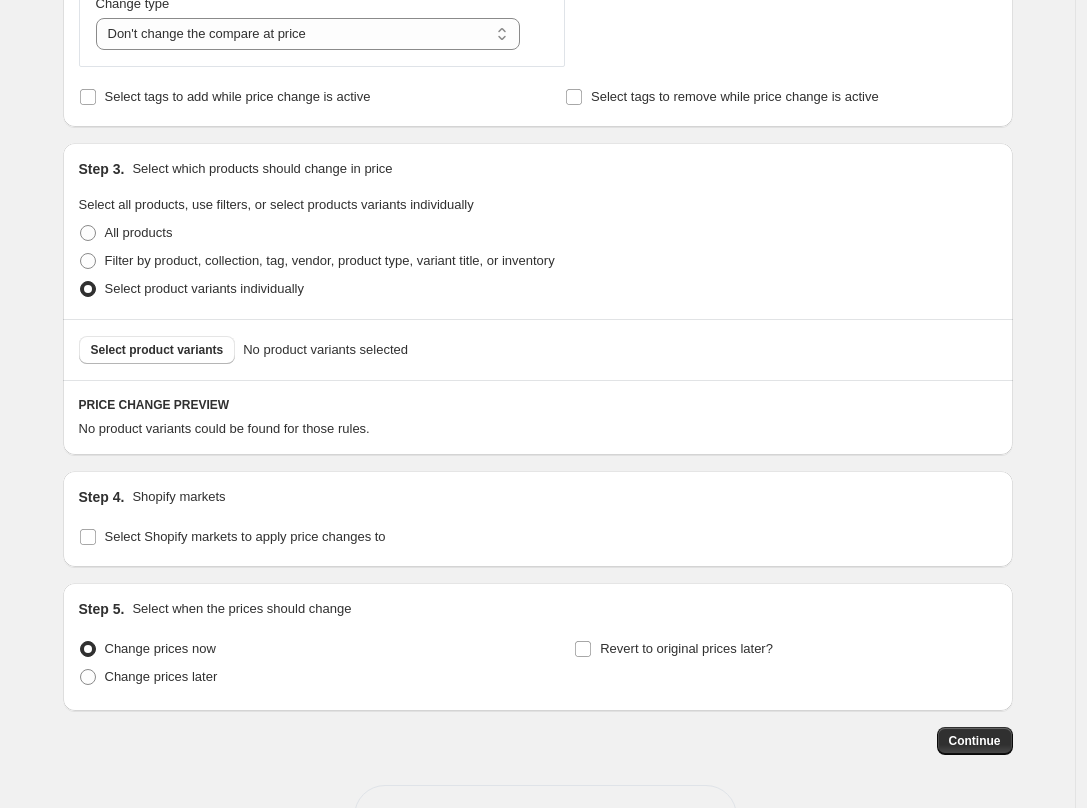 scroll, scrollTop: 806, scrollLeft: 0, axis: vertical 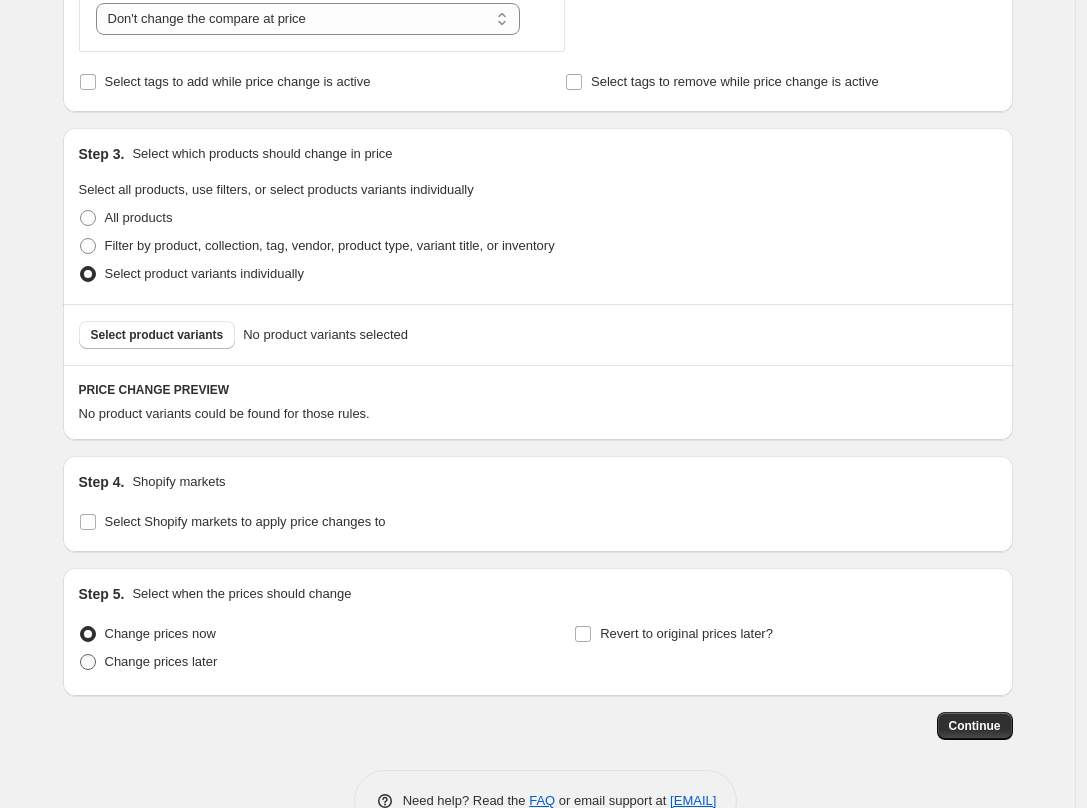 click on "Change prices later" at bounding box center (161, 661) 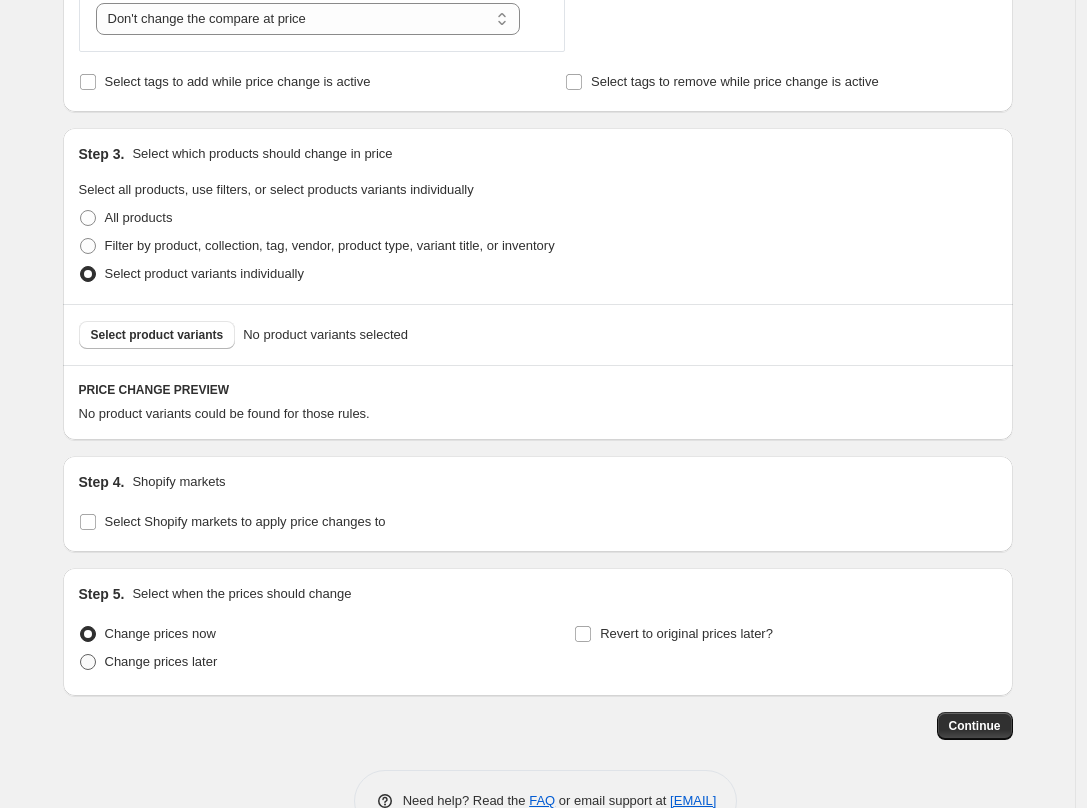 radio on "true" 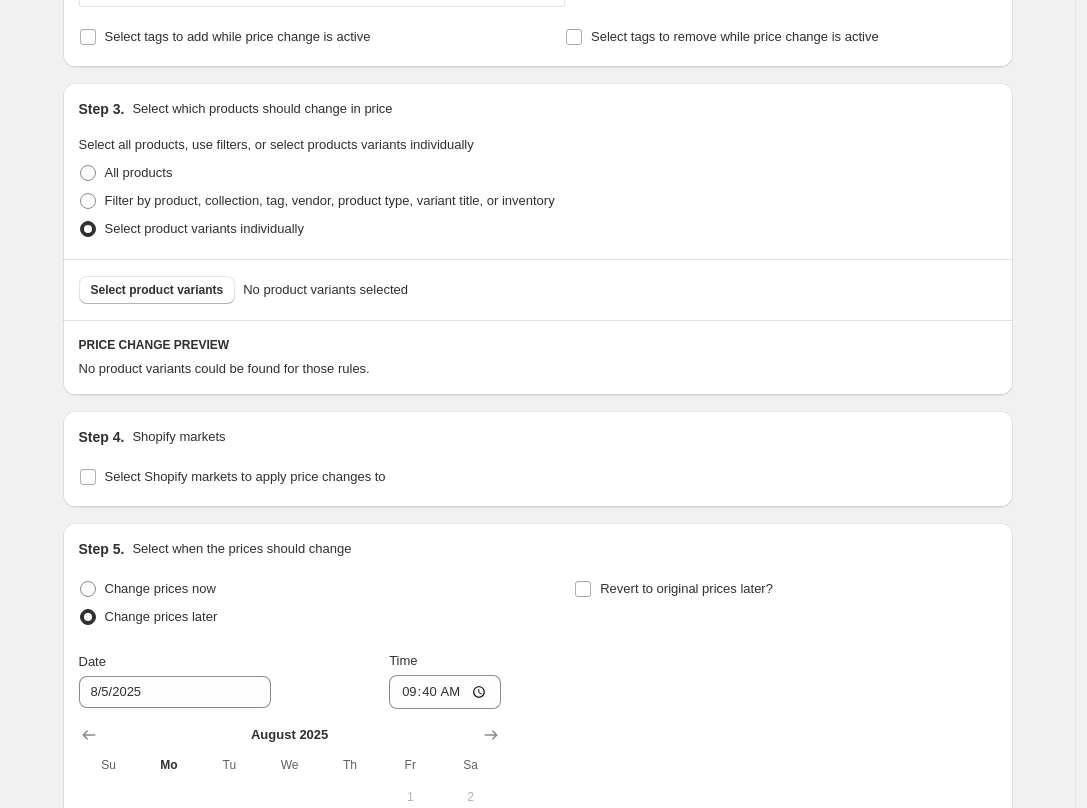 scroll, scrollTop: 1194, scrollLeft: 0, axis: vertical 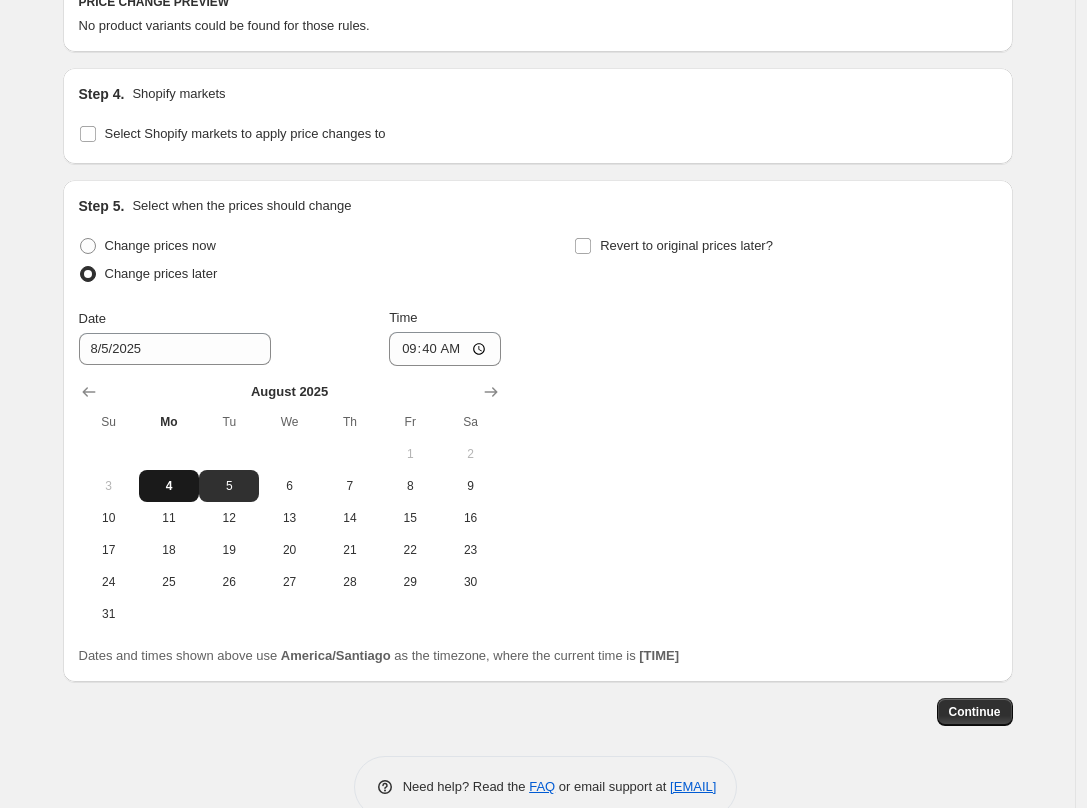click on "4" at bounding box center [169, 486] 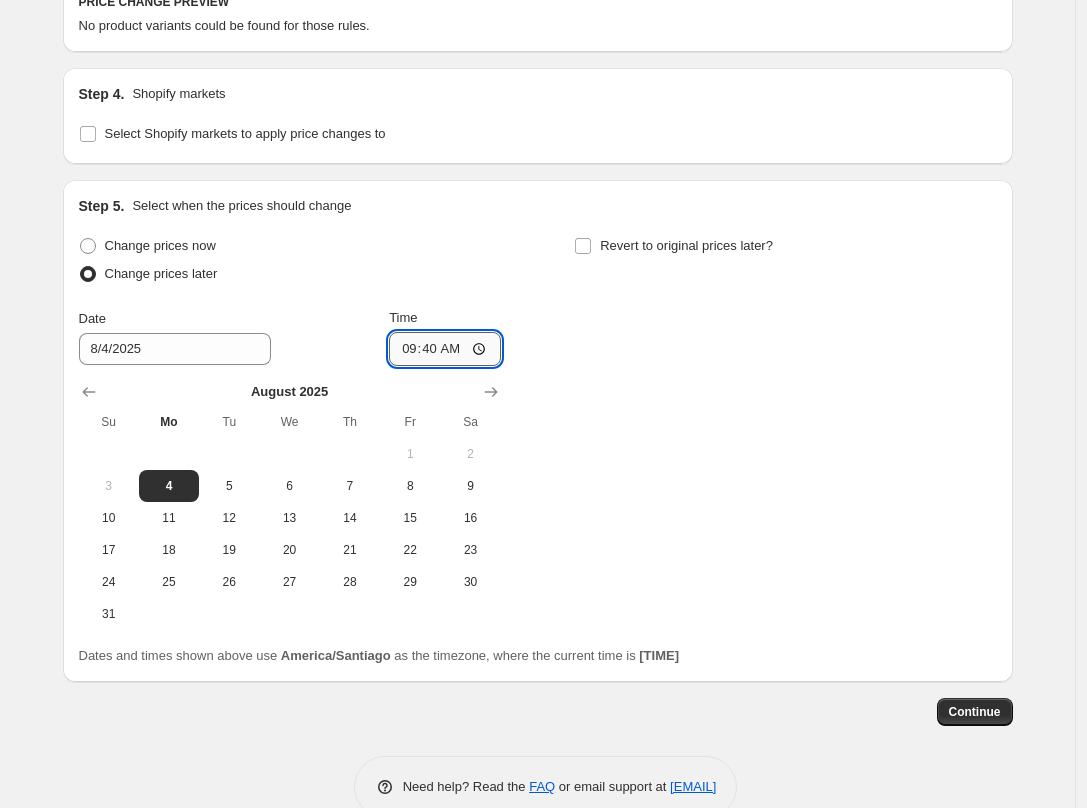 click on "09:40" at bounding box center (445, 349) 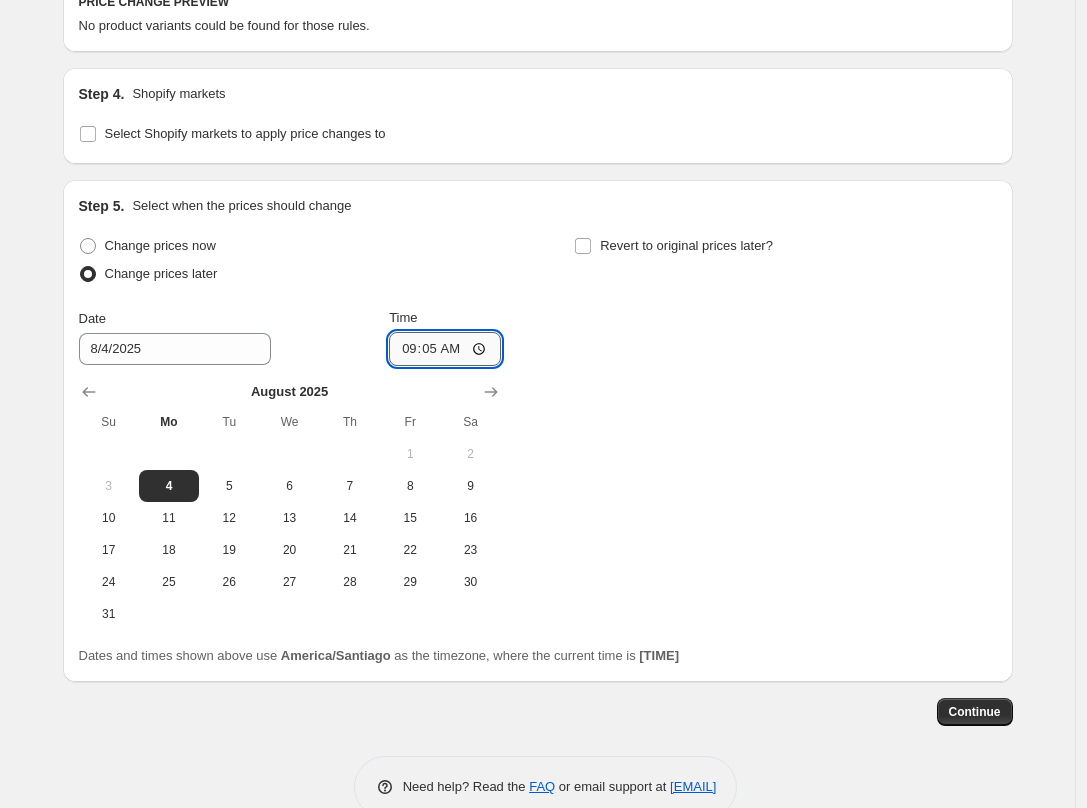 type on "09:55" 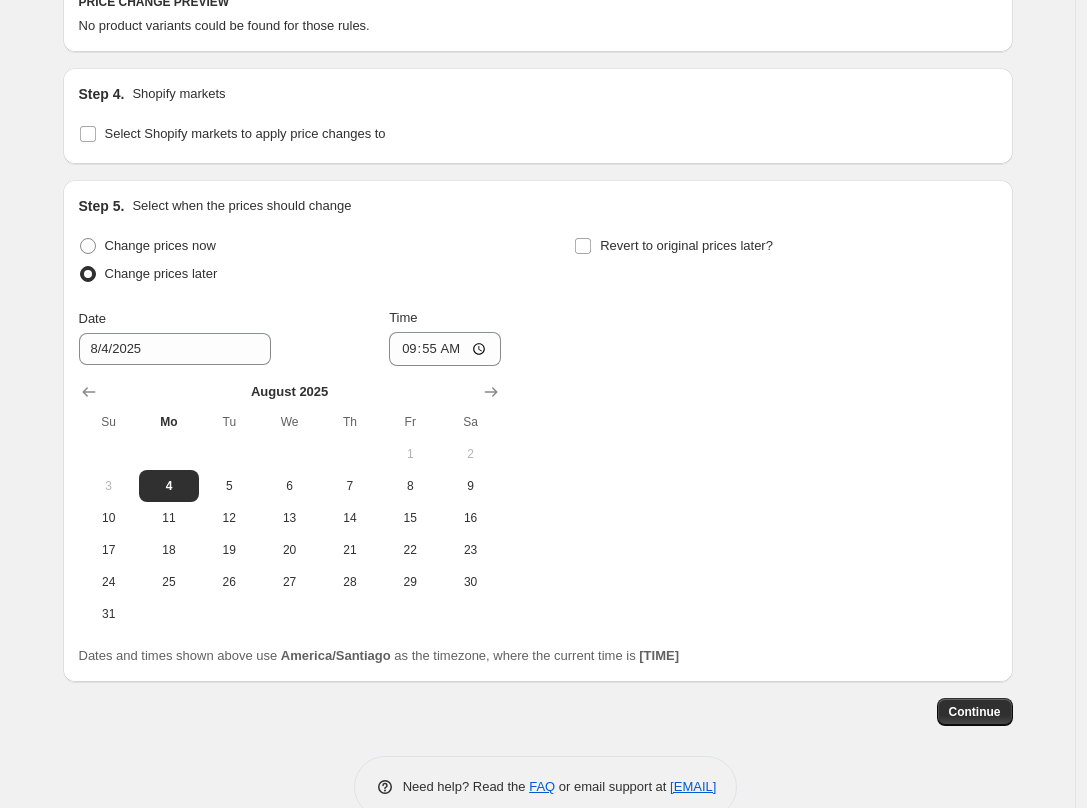 click on "Revert to original prices later?" at bounding box center [785, 262] 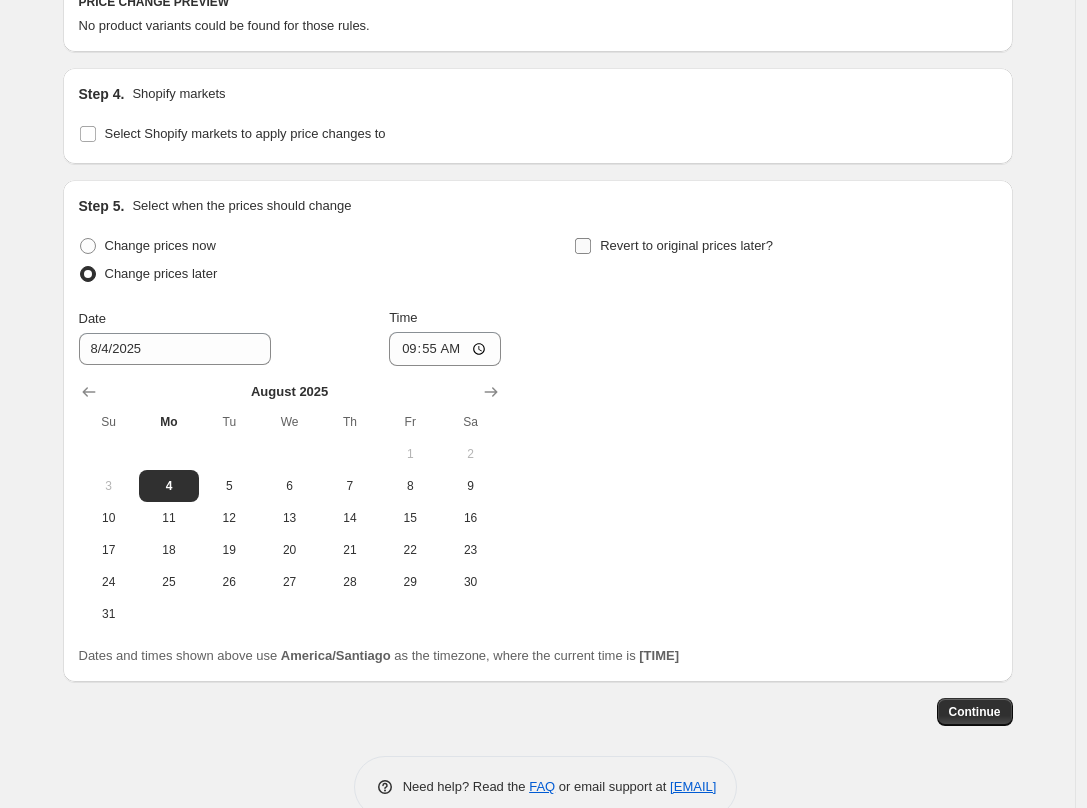 click on "Revert to original prices later?" at bounding box center [583, 246] 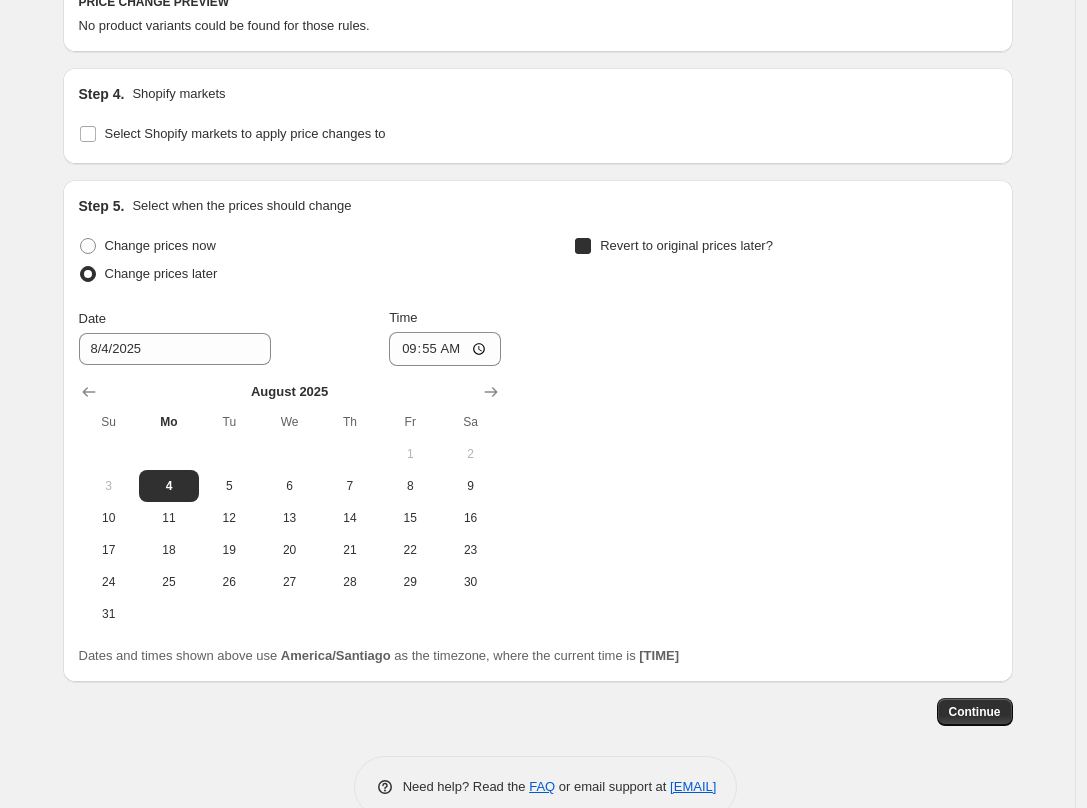 checkbox on "true" 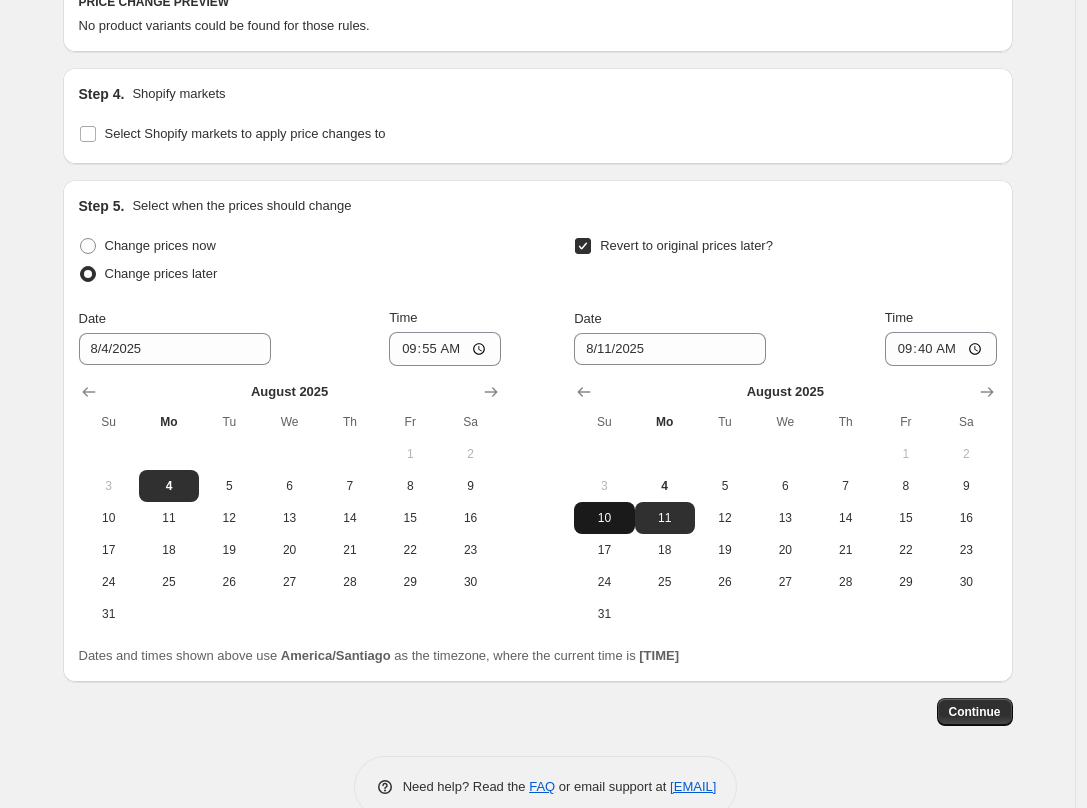 click on "10" at bounding box center [604, 518] 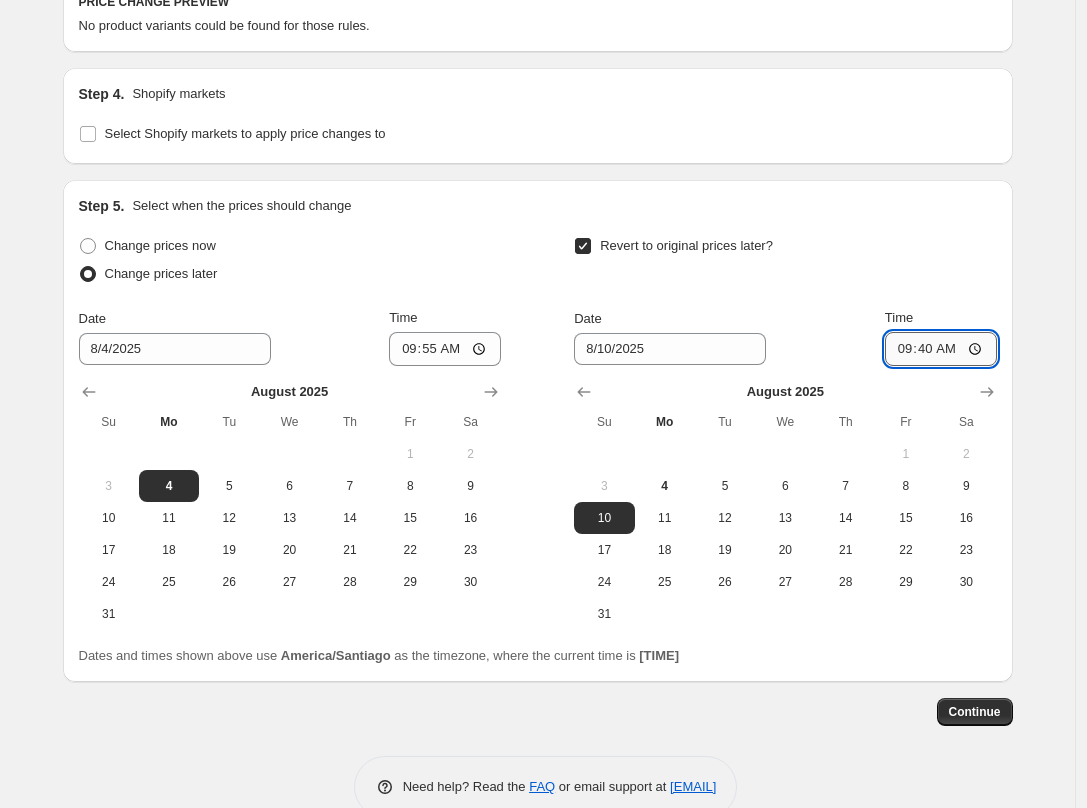 click on "09:40" at bounding box center [941, 349] 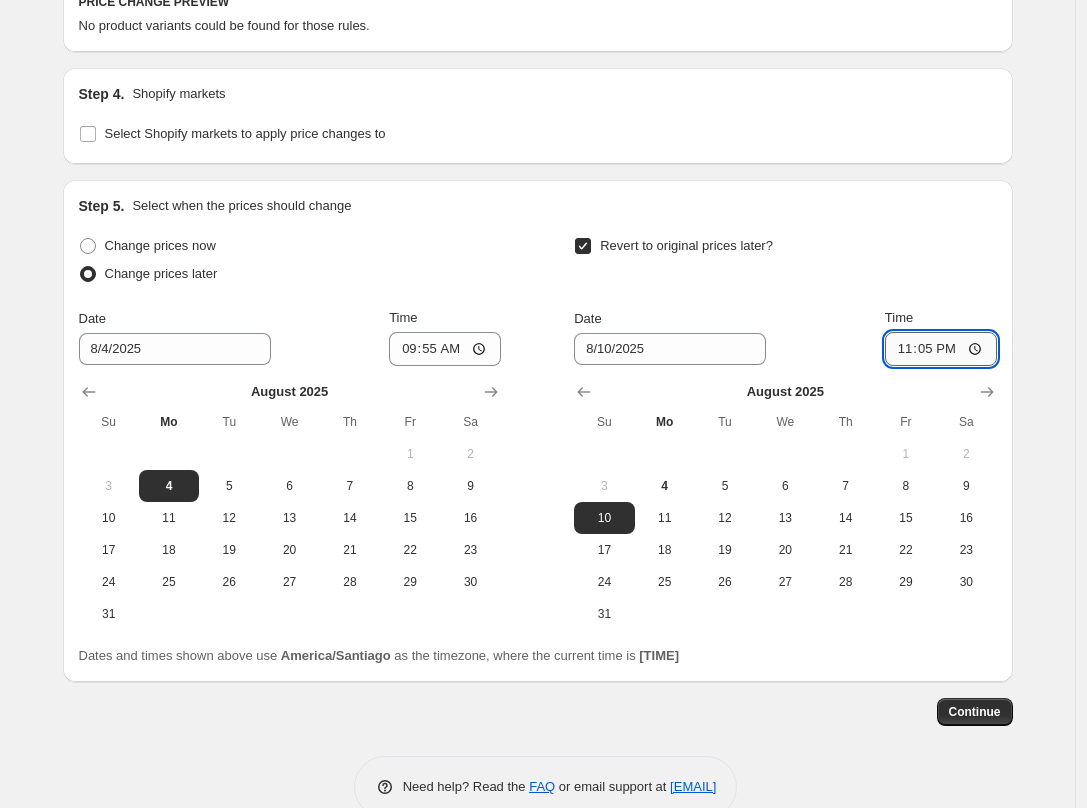 type on "23:59" 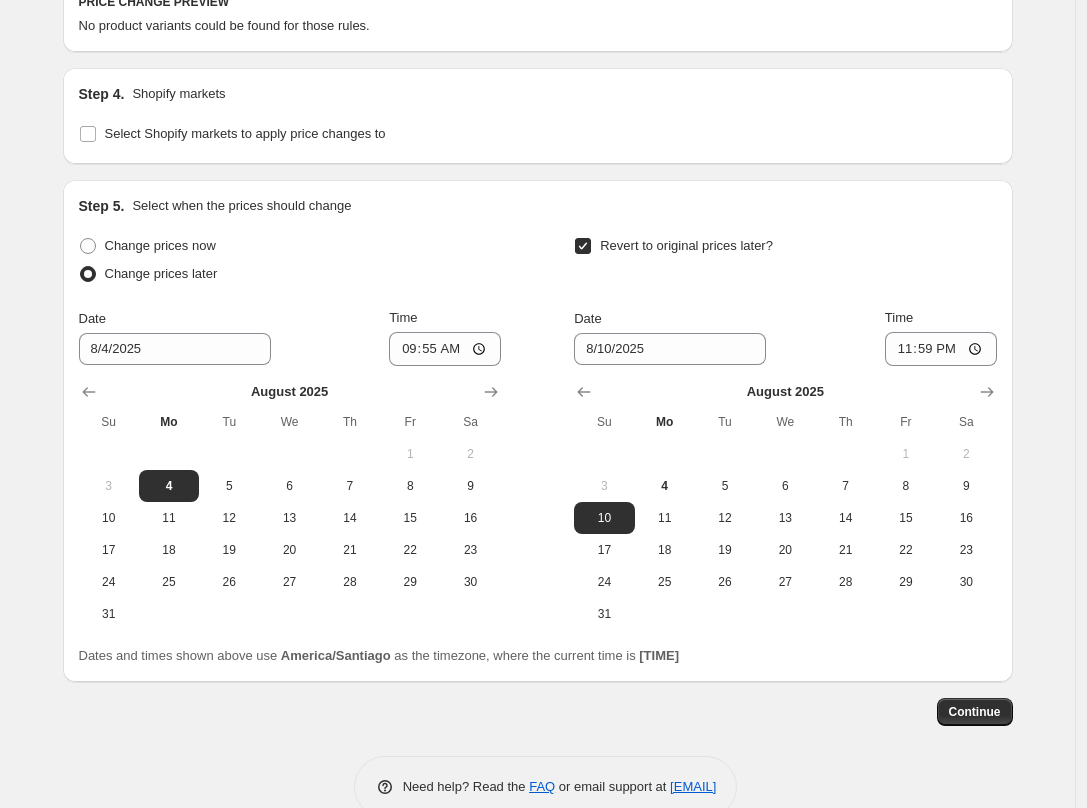click on "Revert to original prices later?" at bounding box center (785, 262) 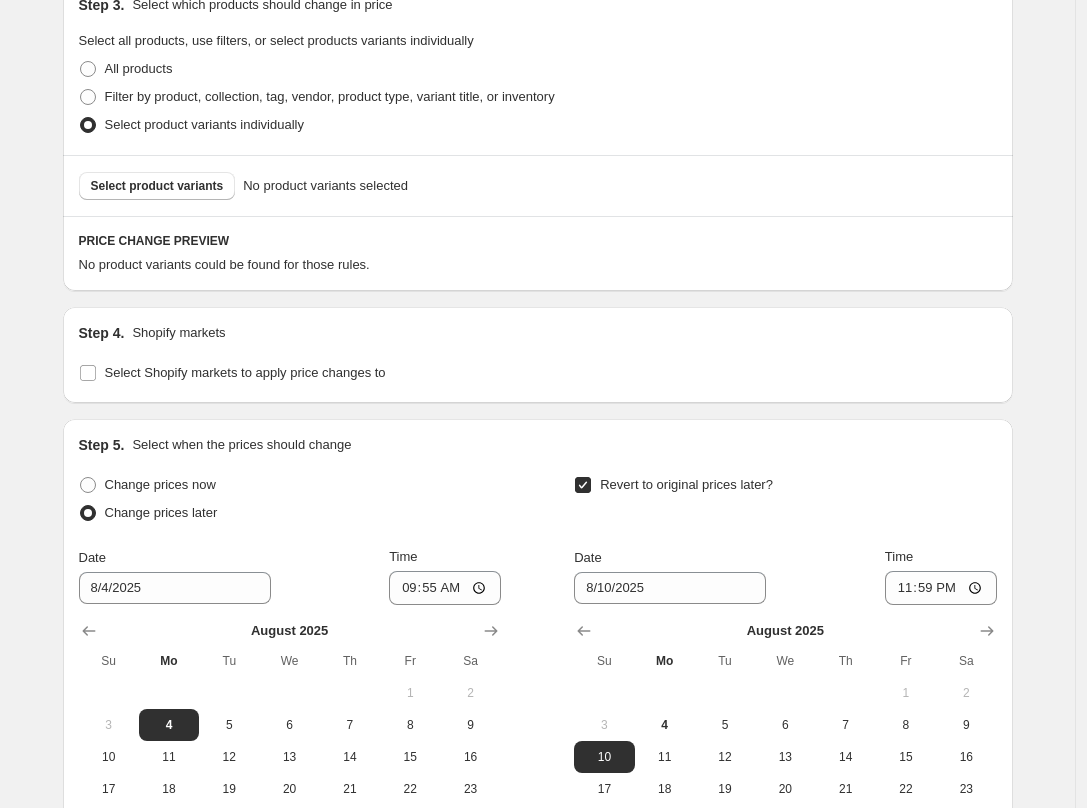 scroll, scrollTop: 749, scrollLeft: 0, axis: vertical 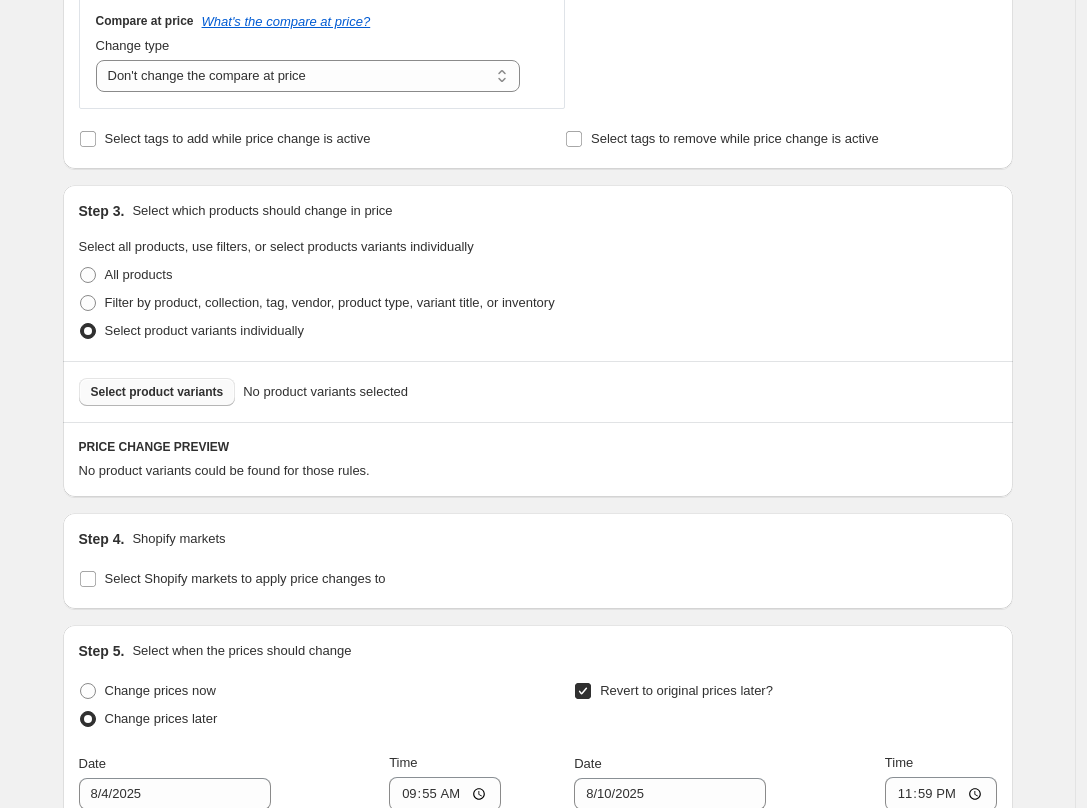 click on "Select product variants" at bounding box center (157, 392) 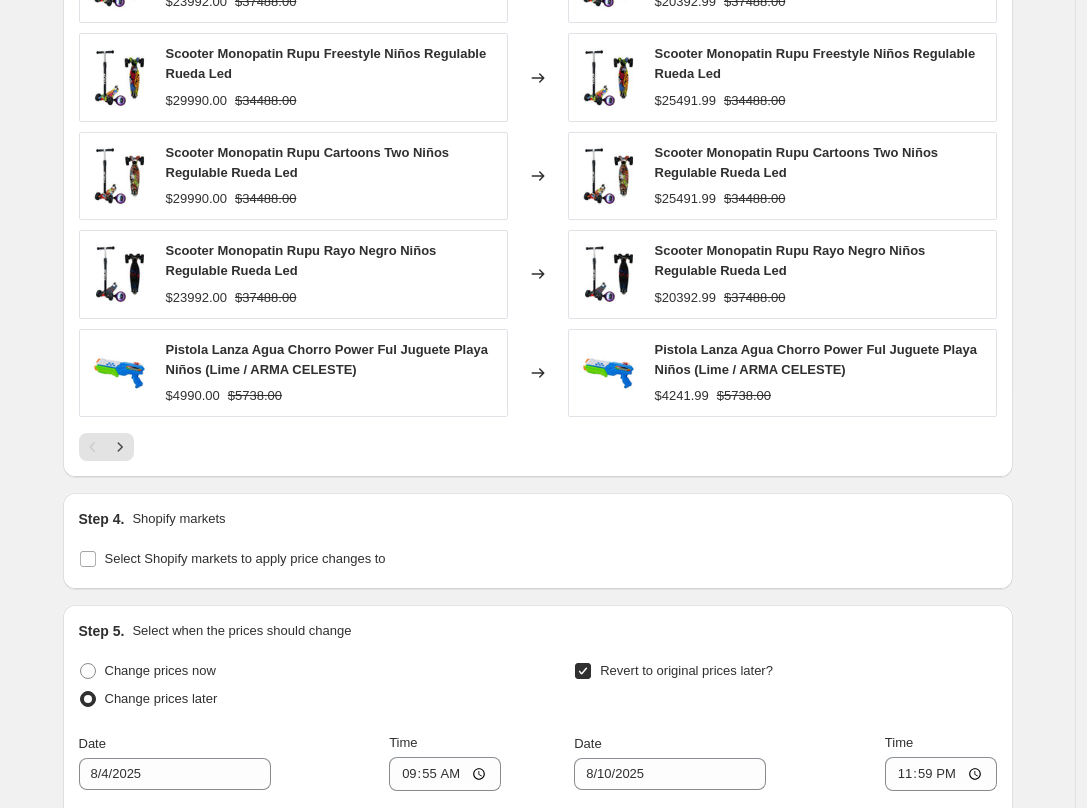 scroll, scrollTop: 1693, scrollLeft: 0, axis: vertical 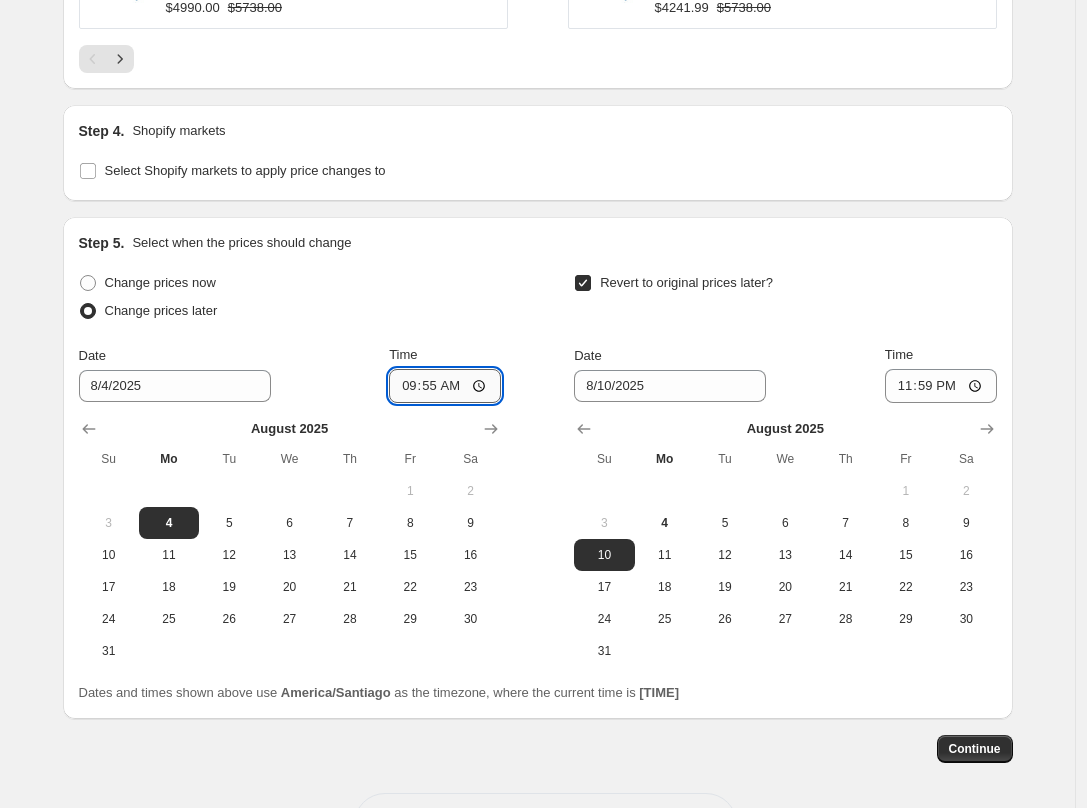 click on "09:55" at bounding box center [445, 386] 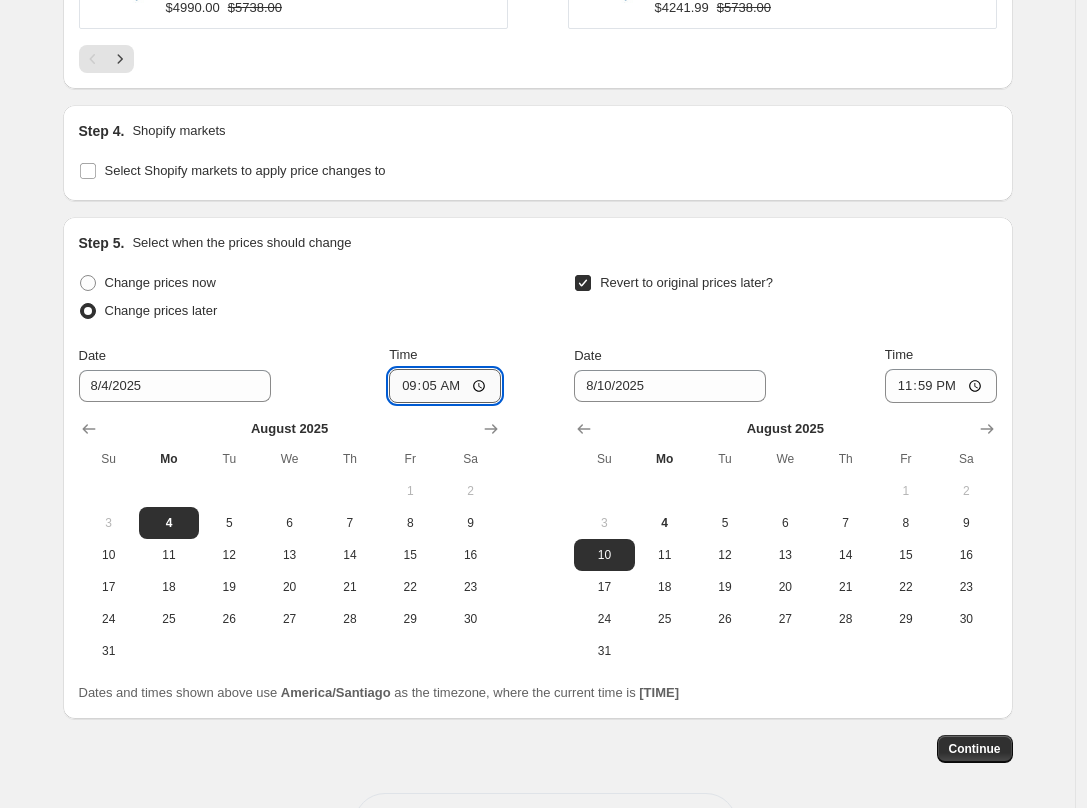 type on "09:50" 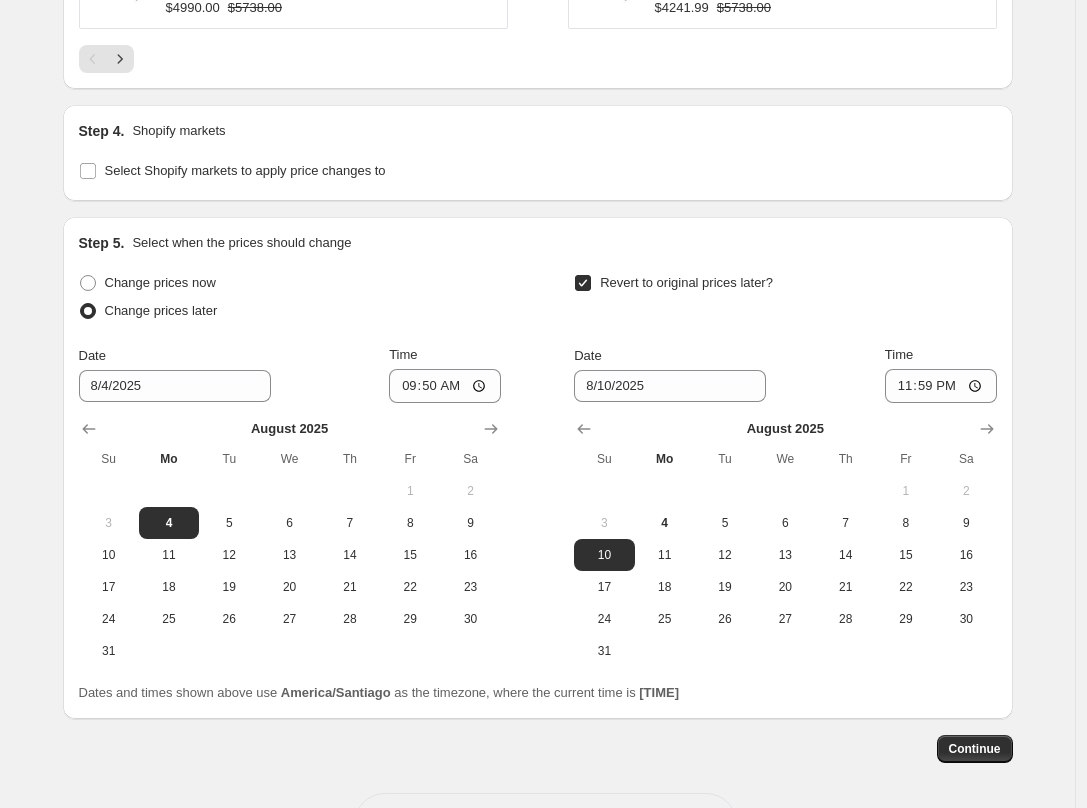 click on "Step 5. Select when the prices should change Change prices now Change prices later Date [DATE] Time [TIME] August   [YEAR] Su Mo Tu We Th Fr Sa 1 2 3 4 5 6 7 8 9 10 11 12 13 14 15 16 17 18 19 20 21 22 23 24 25 26 27 28 29 30 31 Revert to original prices later? Date [DATE] Time [TIME] August   [YEAR] Su Mo Tu We Th Fr Sa 1 2 3 4 5 6 7 8 9 10 11 12 13 14 15 16 17 18 19 20 21 22 23 24 25 26 27 28 29 30 31 Dates and times shown above use   America/Santiago   as the timezone, where the current time is   [TIME]." at bounding box center (538, 468) 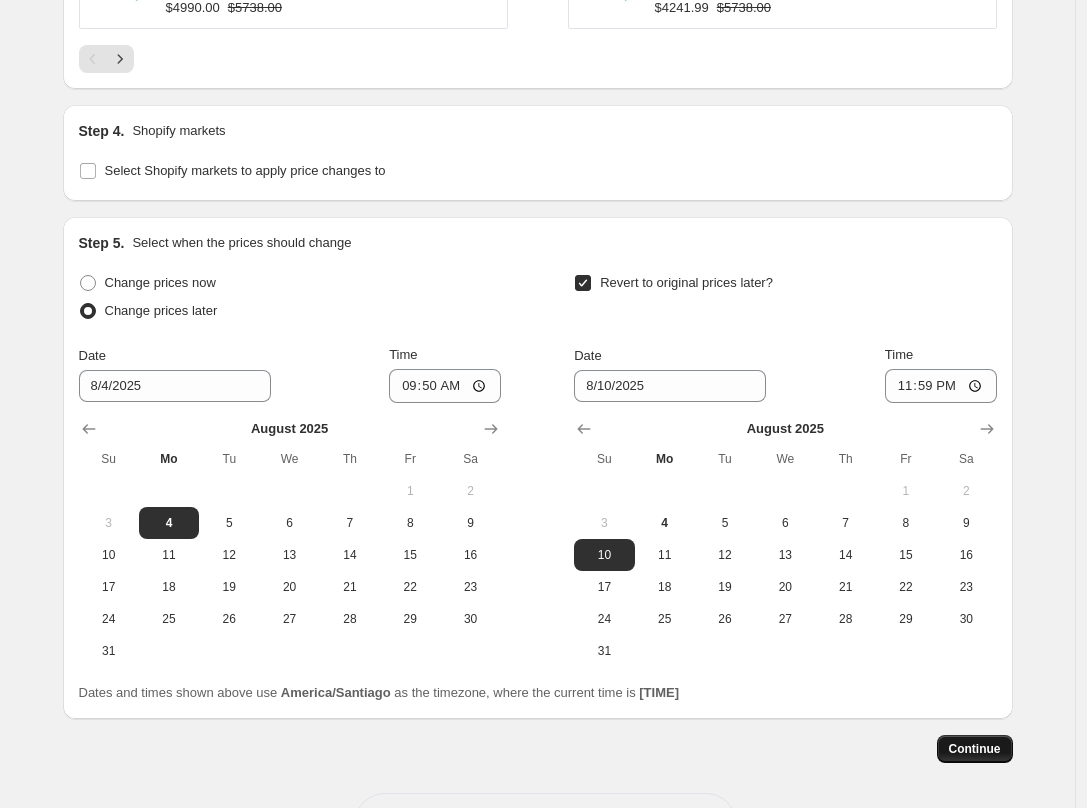 click on "Continue" at bounding box center (975, 749) 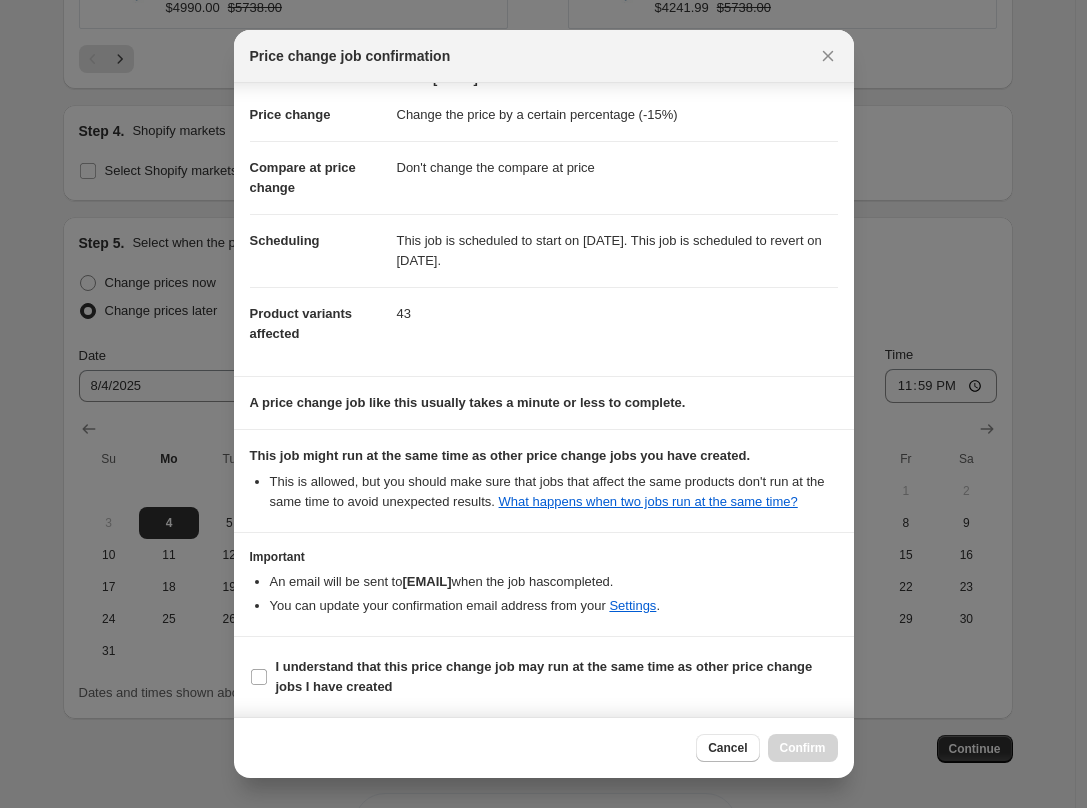 scroll, scrollTop: 50, scrollLeft: 0, axis: vertical 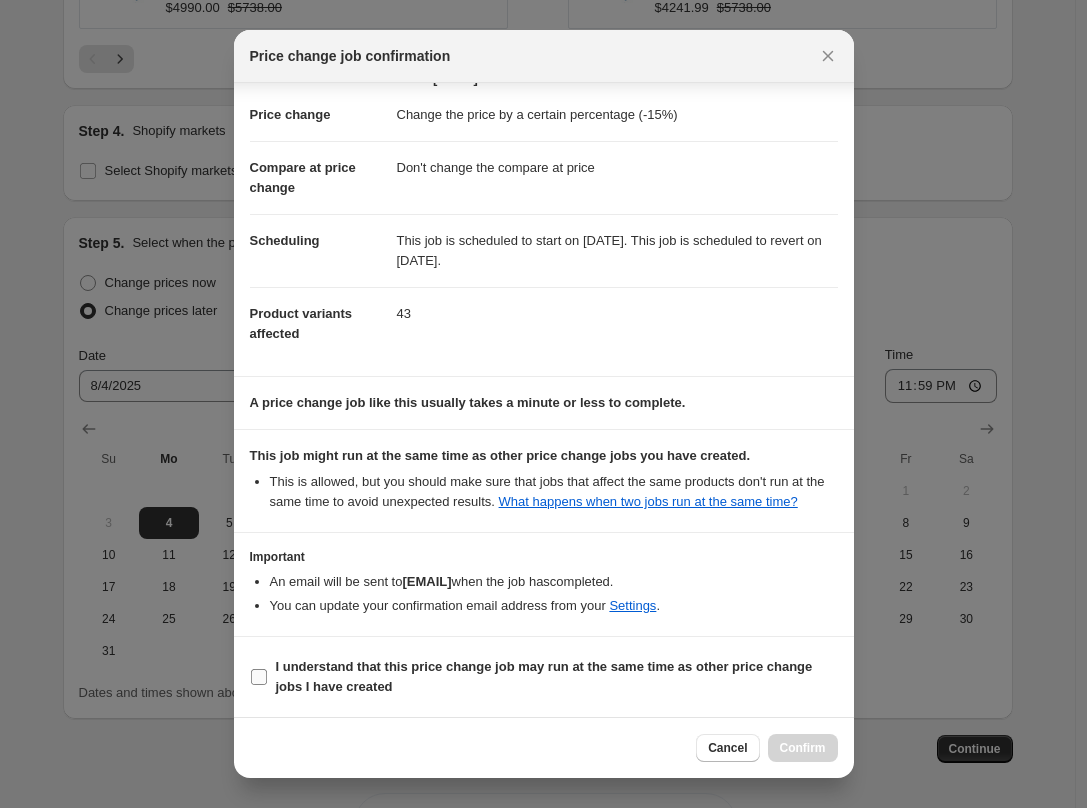 click on "I understand that this price change job may run at the same time as other price change jobs I have created" at bounding box center (544, 676) 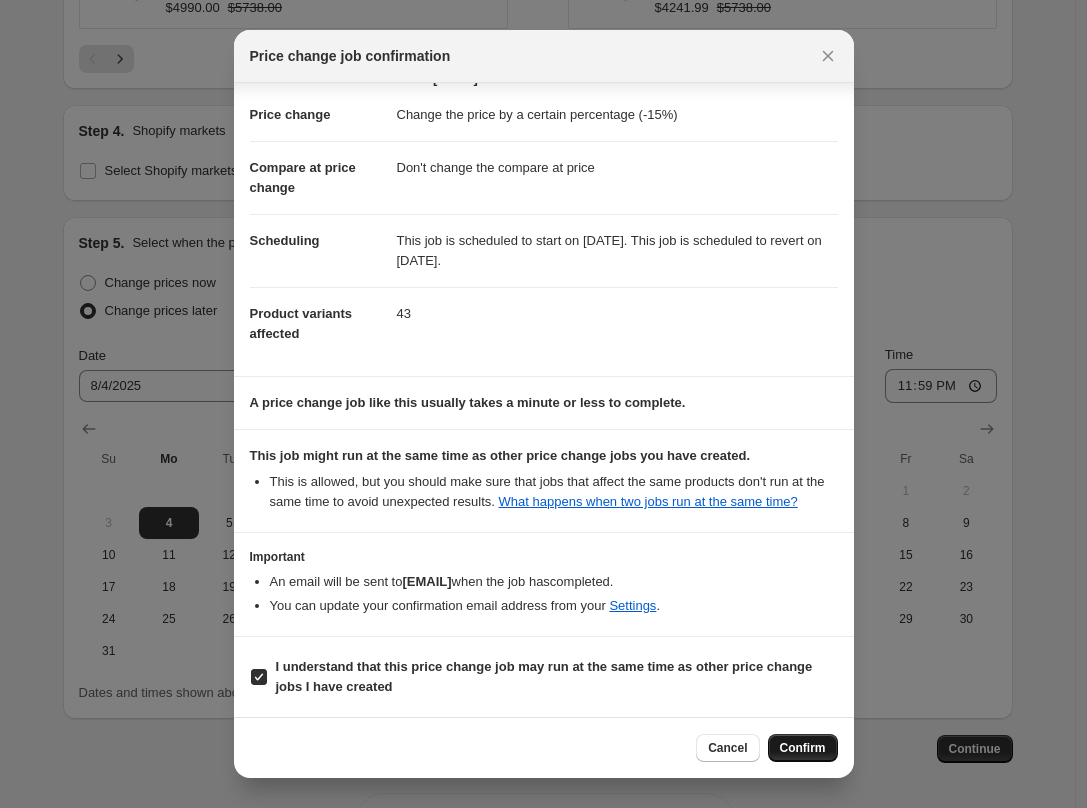 click on "Confirm" at bounding box center (803, 748) 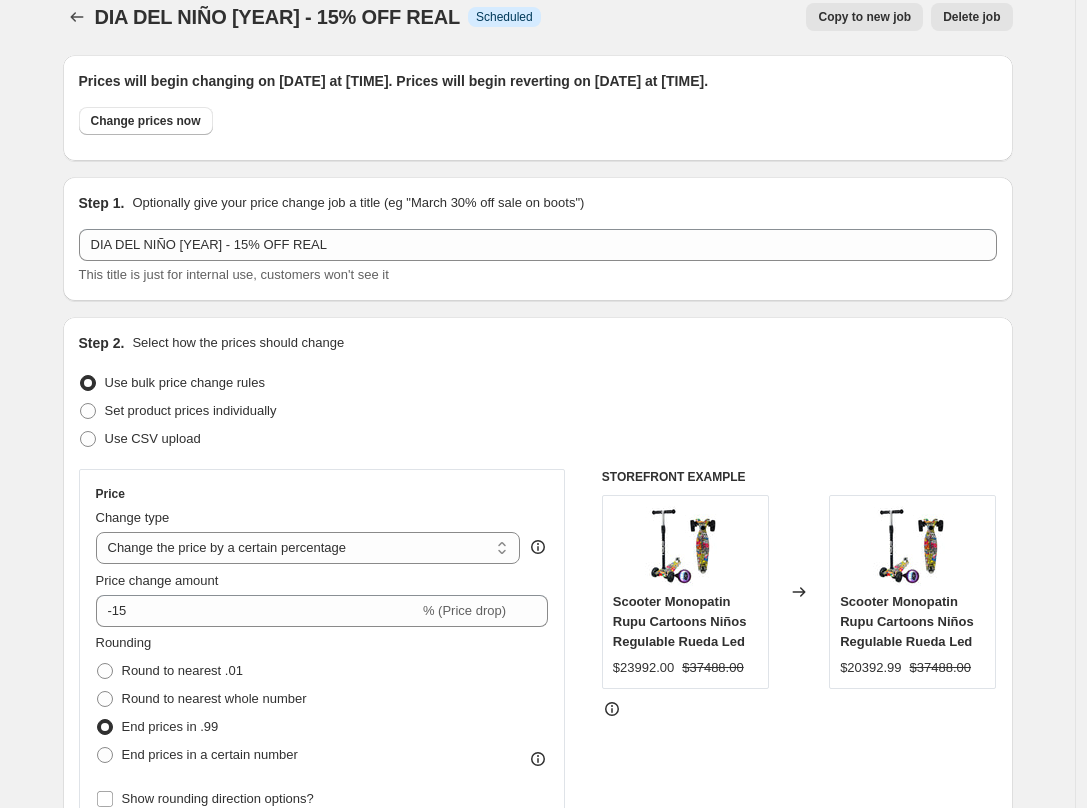 scroll, scrollTop: 0, scrollLeft: 0, axis: both 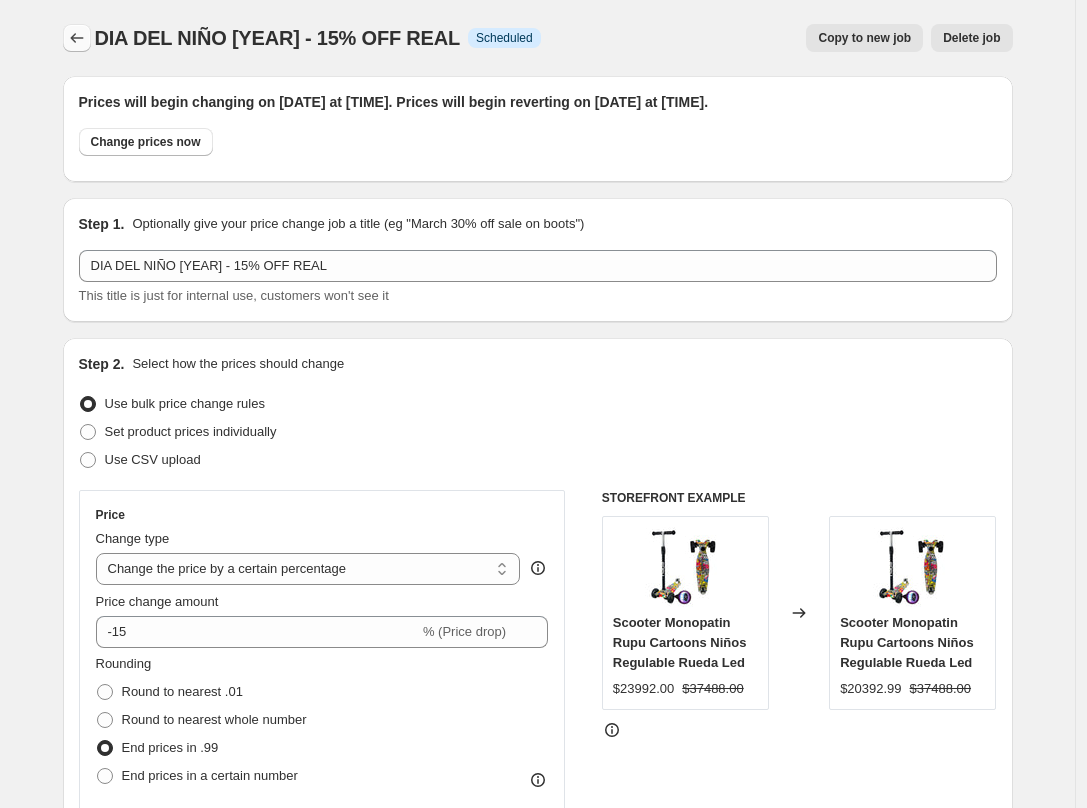 click 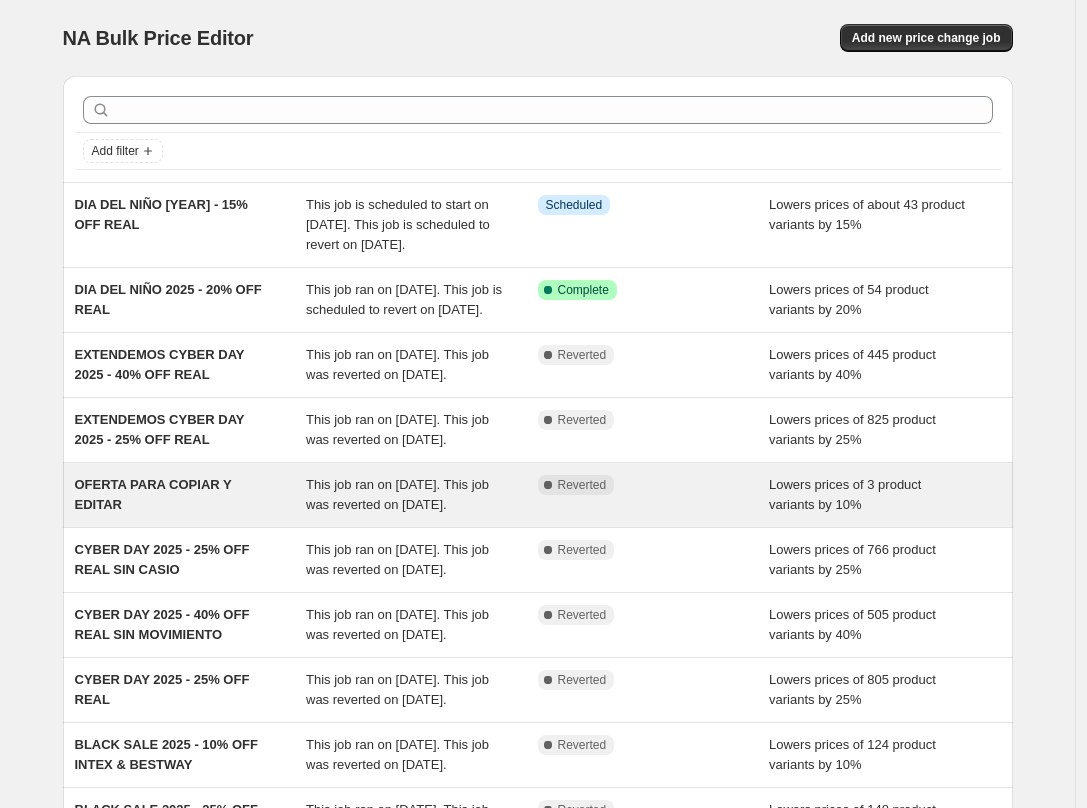 click on "OFERTA PARA COPIAR Y EDITAR" at bounding box center (153, 494) 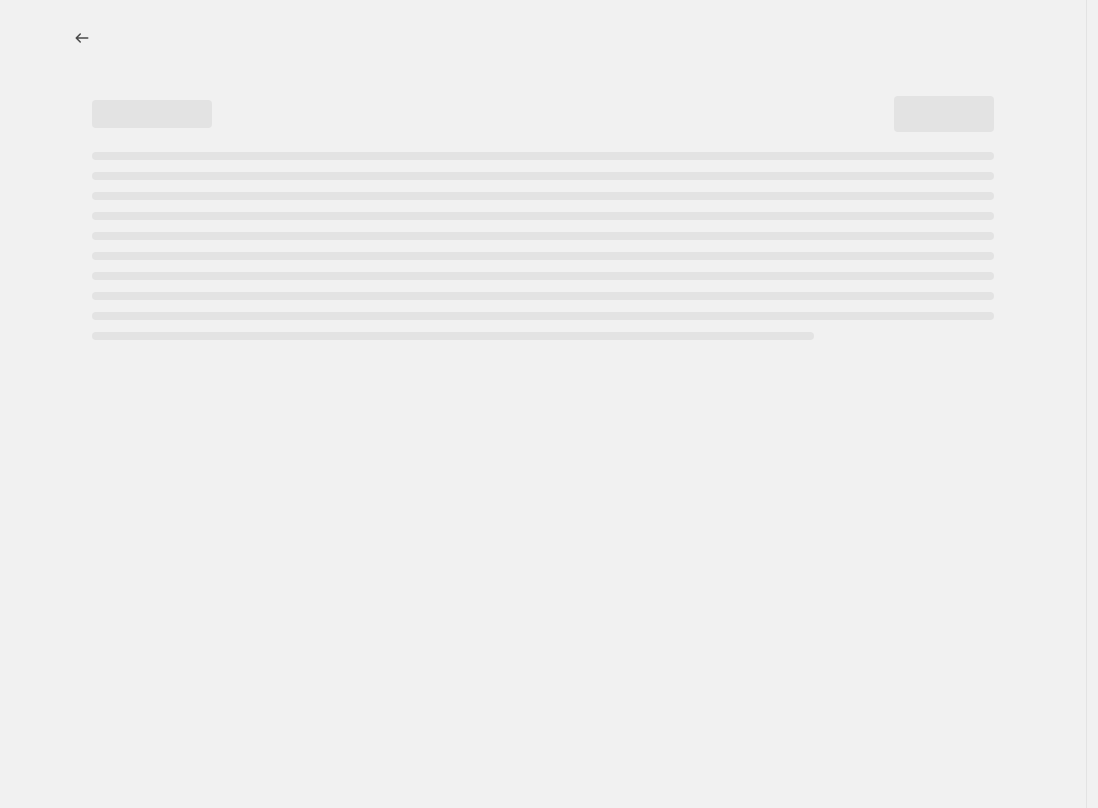 select on "percentage" 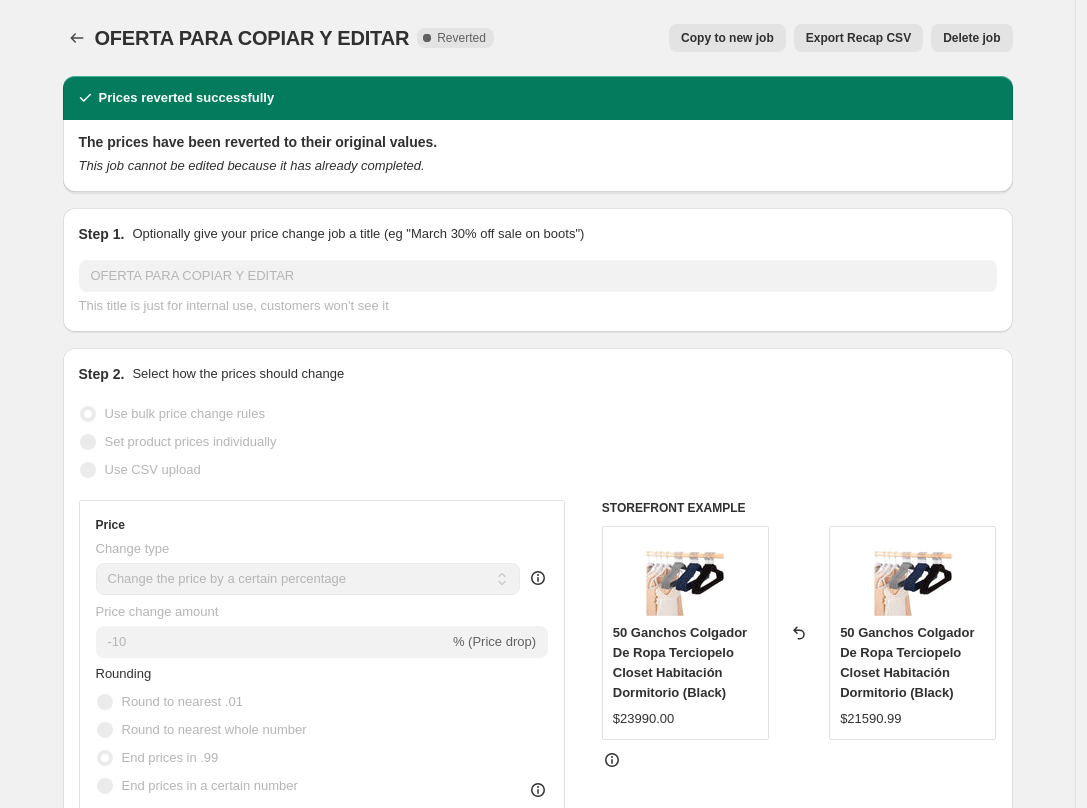 click on "Copy to new job" at bounding box center [727, 38] 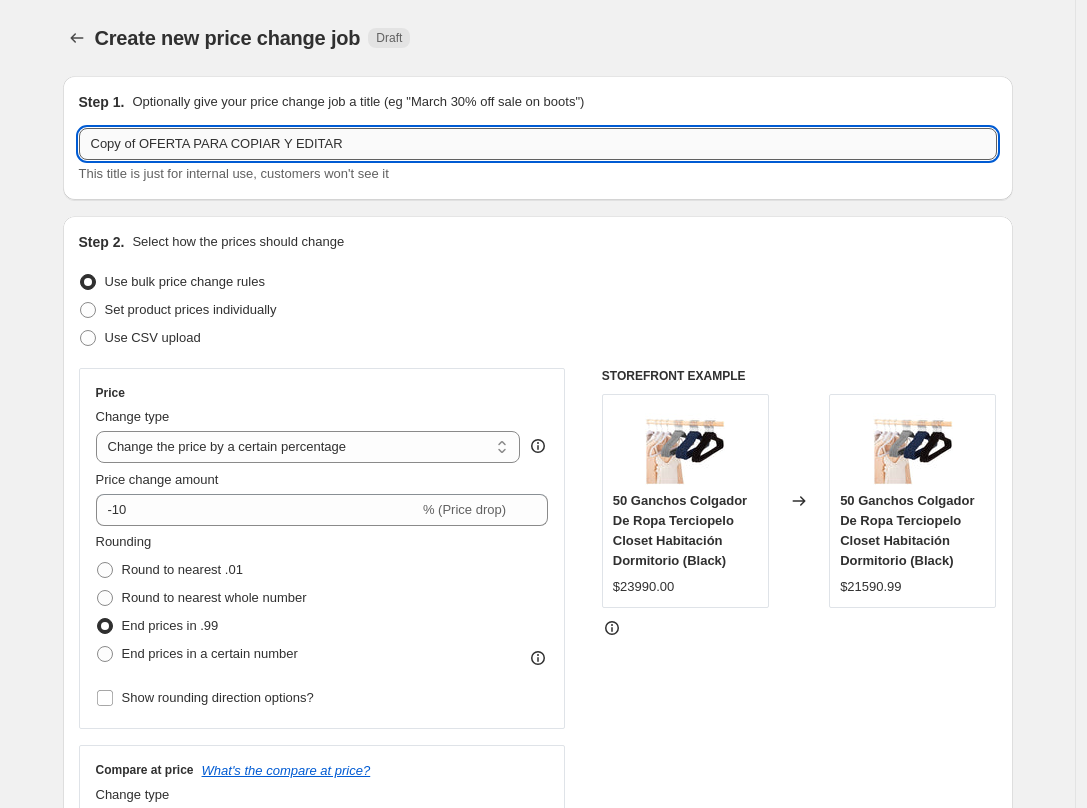 click on "Copy of OFERTA PARA COPIAR Y EDITAR" at bounding box center [538, 144] 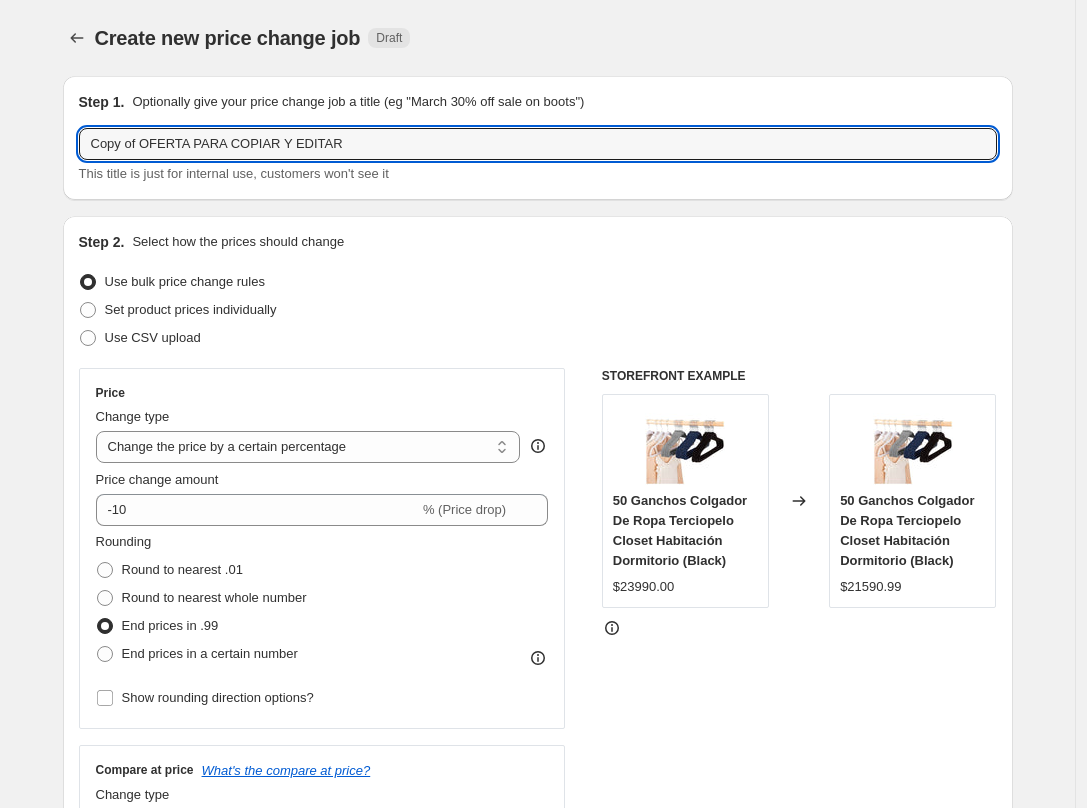 drag, startPoint x: 400, startPoint y: 150, endPoint x: -124, endPoint y: 121, distance: 524.8019 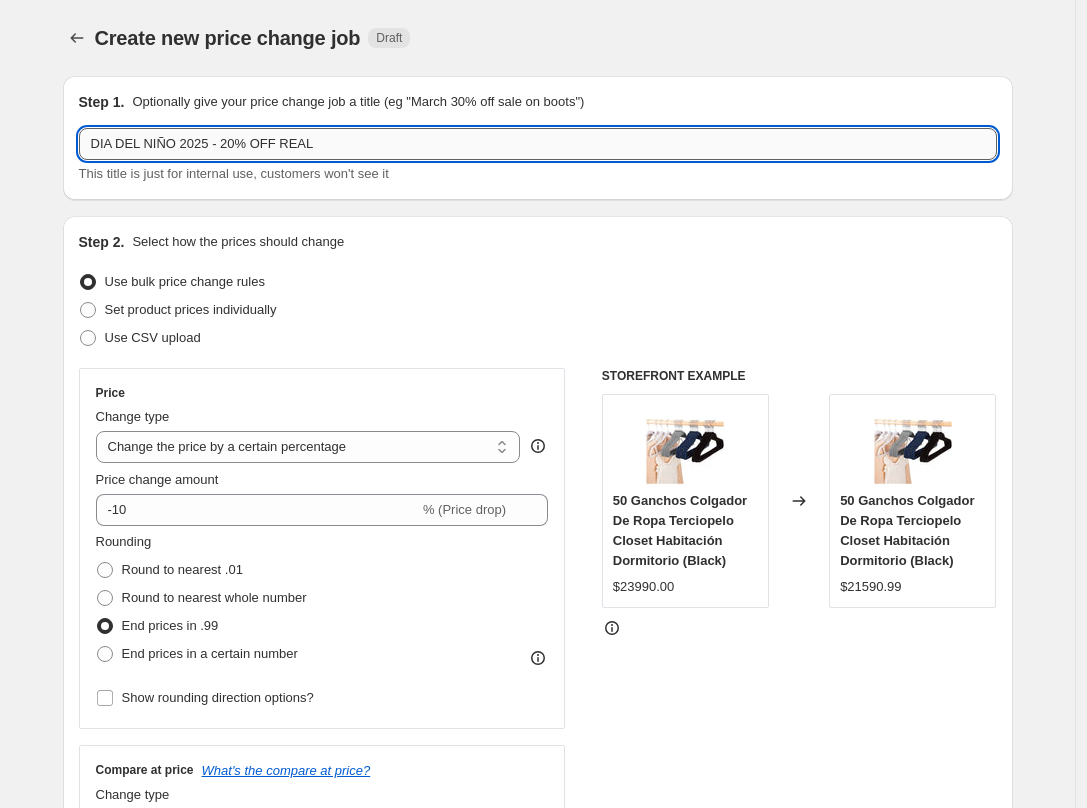drag, startPoint x: 246, startPoint y: 144, endPoint x: 233, endPoint y: 147, distance: 13.341664 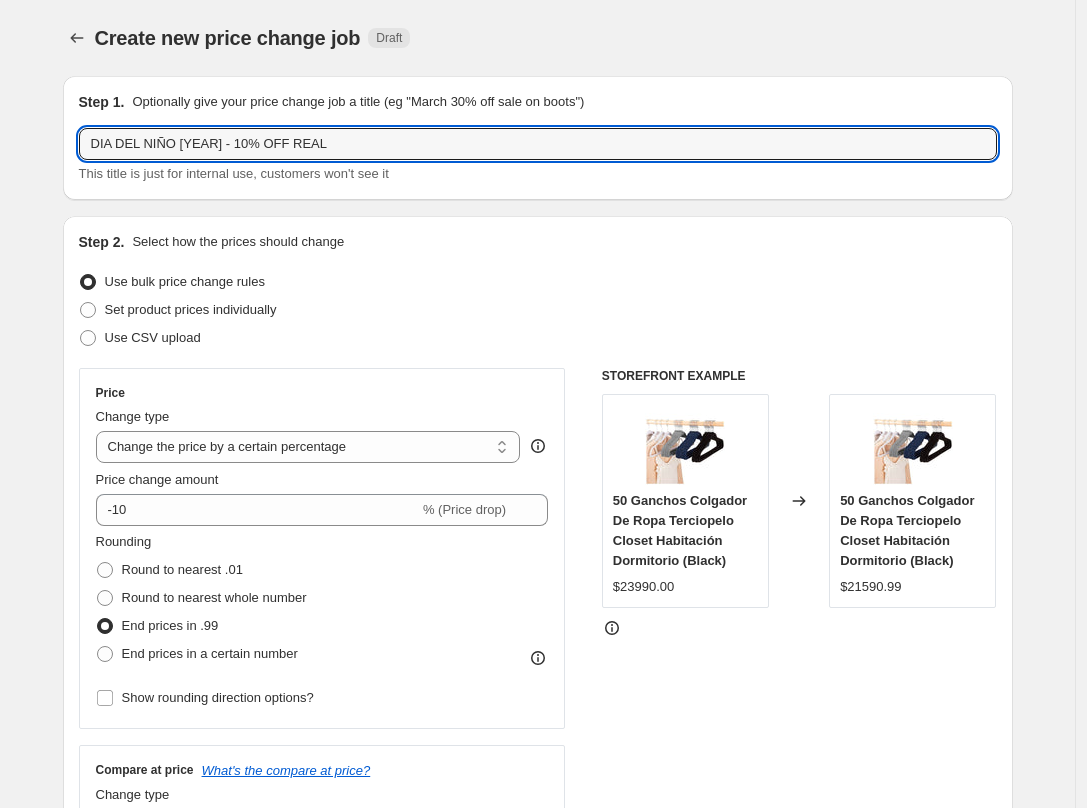 type on "DIA DEL NIÑO [YEAR] - 10% OFF REAL" 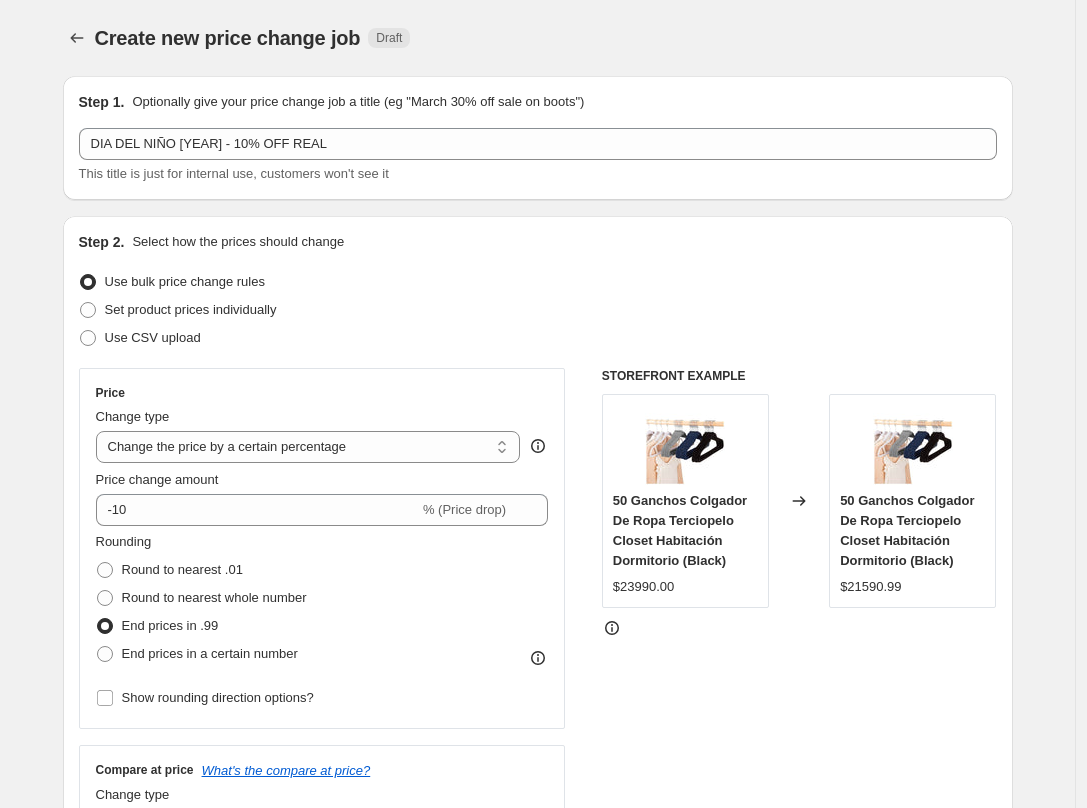 click on "Step 2. Select how the prices should change Use bulk price change rules Set product prices individually Use CSV upload Price Change type Change the price to a certain amount Change the price by a certain amount Change the price by a certain percentage Change the price to the current compare at price (price before sale) Change the price by a certain amount relative to the compare at price Change the price by a certain percentage relative to the compare at price Don't change the price Change the price by a certain percentage relative to the cost per item Change price to certain cost margin Change the price by a certain percentage Price change amount -10 % (Price drop) Rounding Round to nearest .01 Round to nearest whole number End prices in .99 End prices in a certain number Show rounding direction options? Compare at price What's the compare at price? Change type Change the compare at price to the current price (sale) Change the compare at price to a certain amount Don't change the compare at price $23990.00" at bounding box center (538, 567) 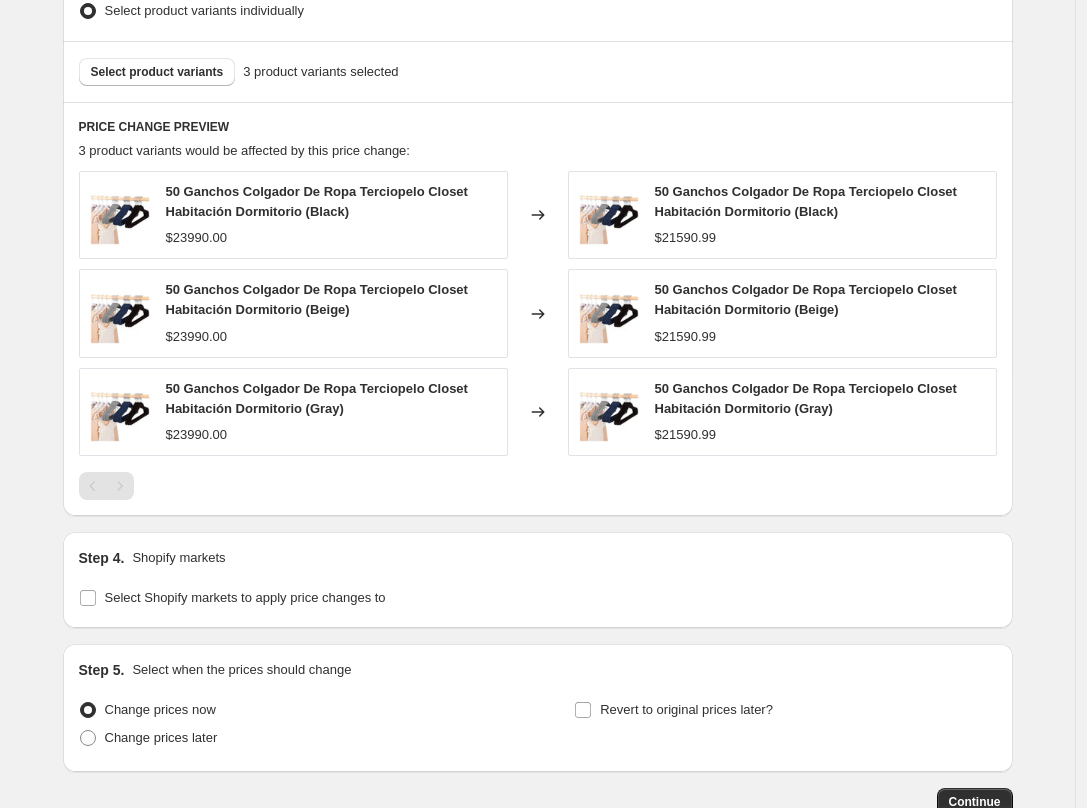 scroll, scrollTop: 1070, scrollLeft: 0, axis: vertical 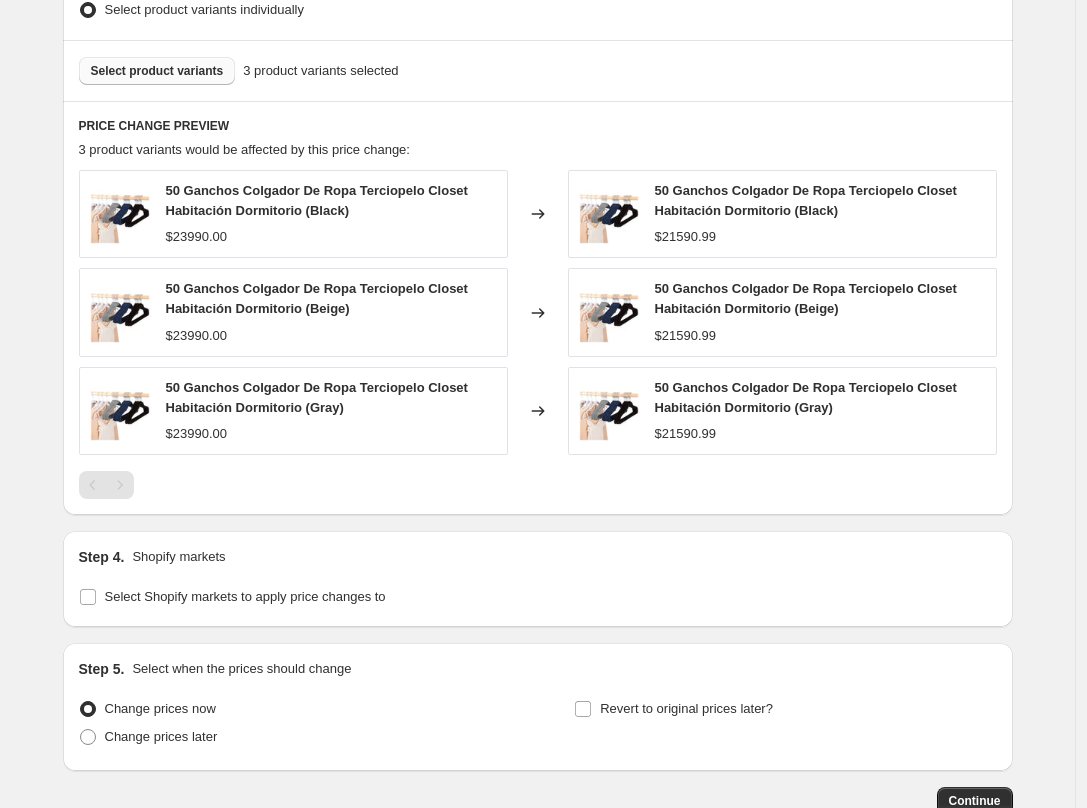 click on "Select product variants" at bounding box center (157, 71) 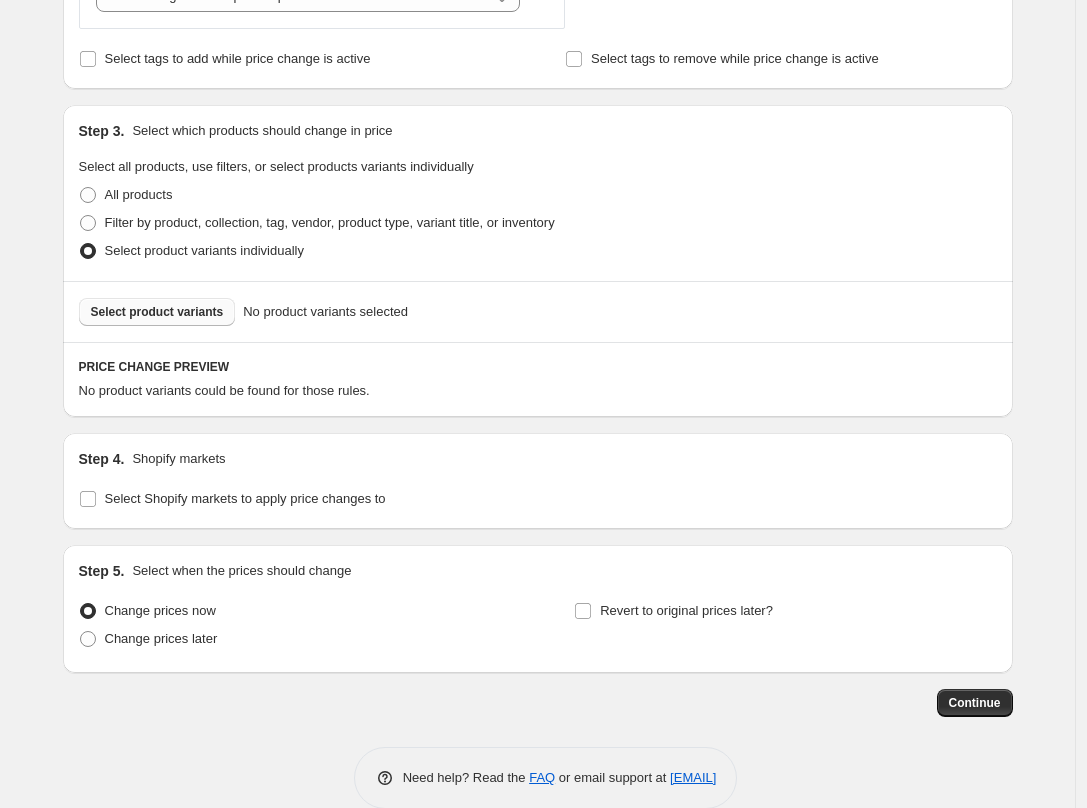 scroll, scrollTop: 860, scrollLeft: 0, axis: vertical 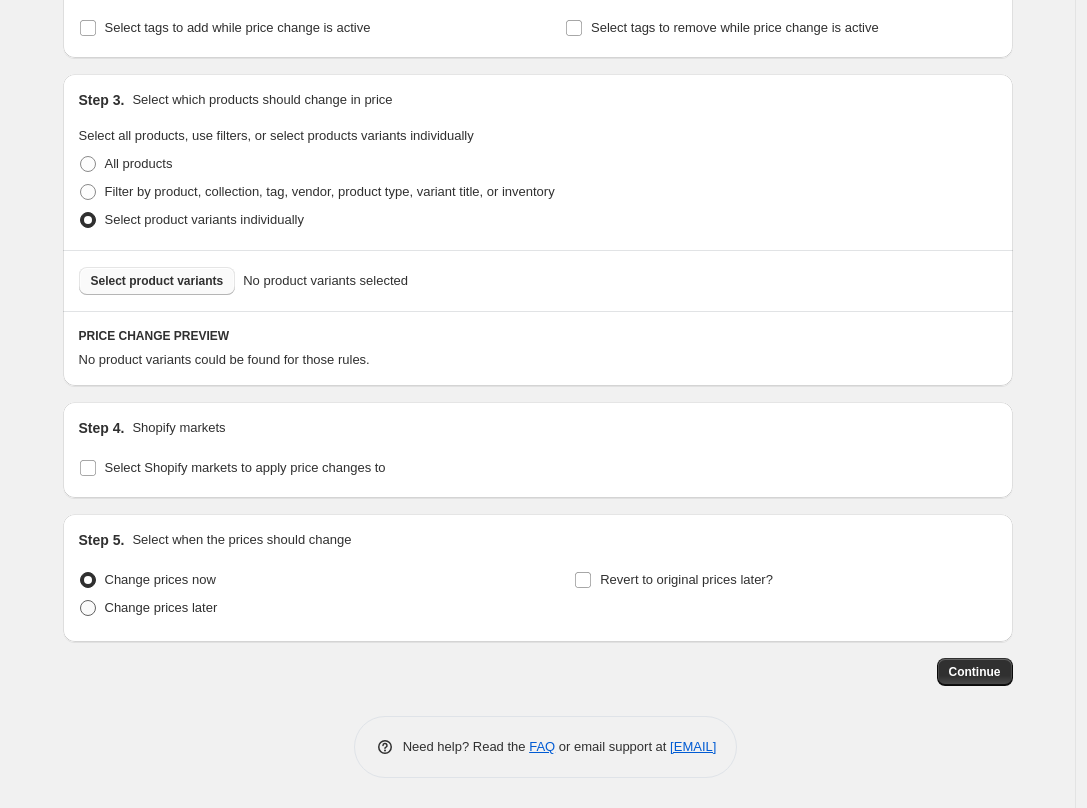 click on "Change prices later" at bounding box center (161, 607) 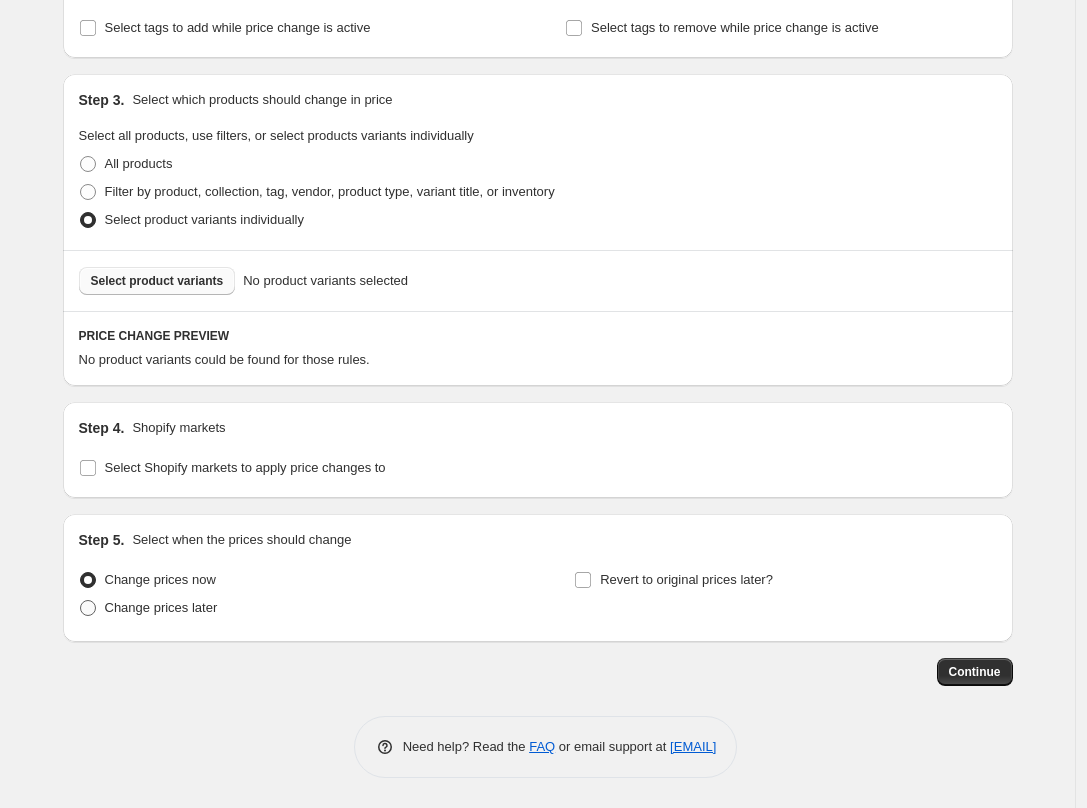 radio on "true" 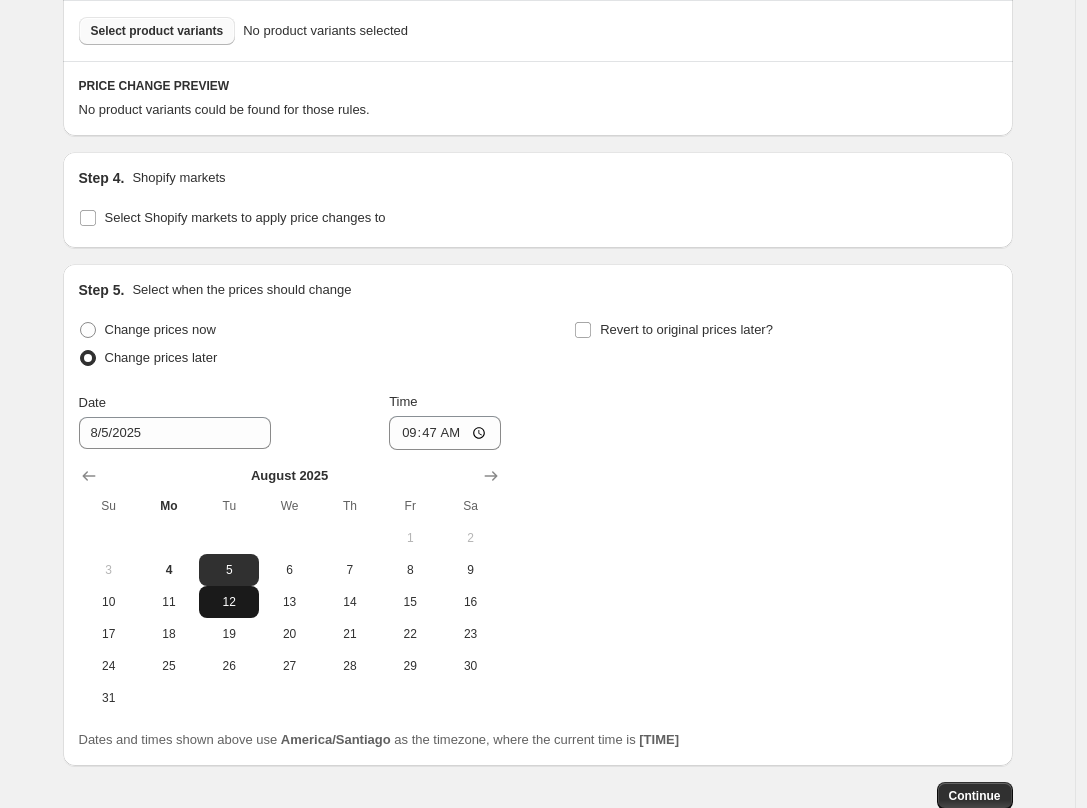 scroll, scrollTop: 1226, scrollLeft: 0, axis: vertical 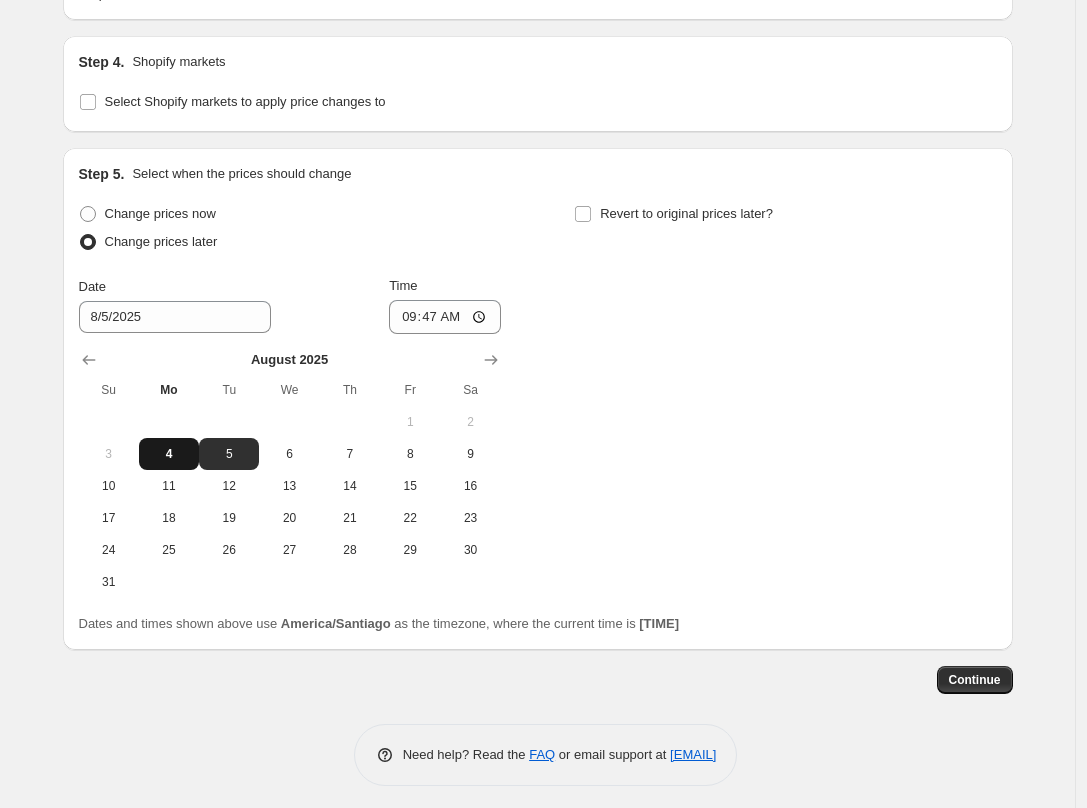click on "4" at bounding box center (169, 454) 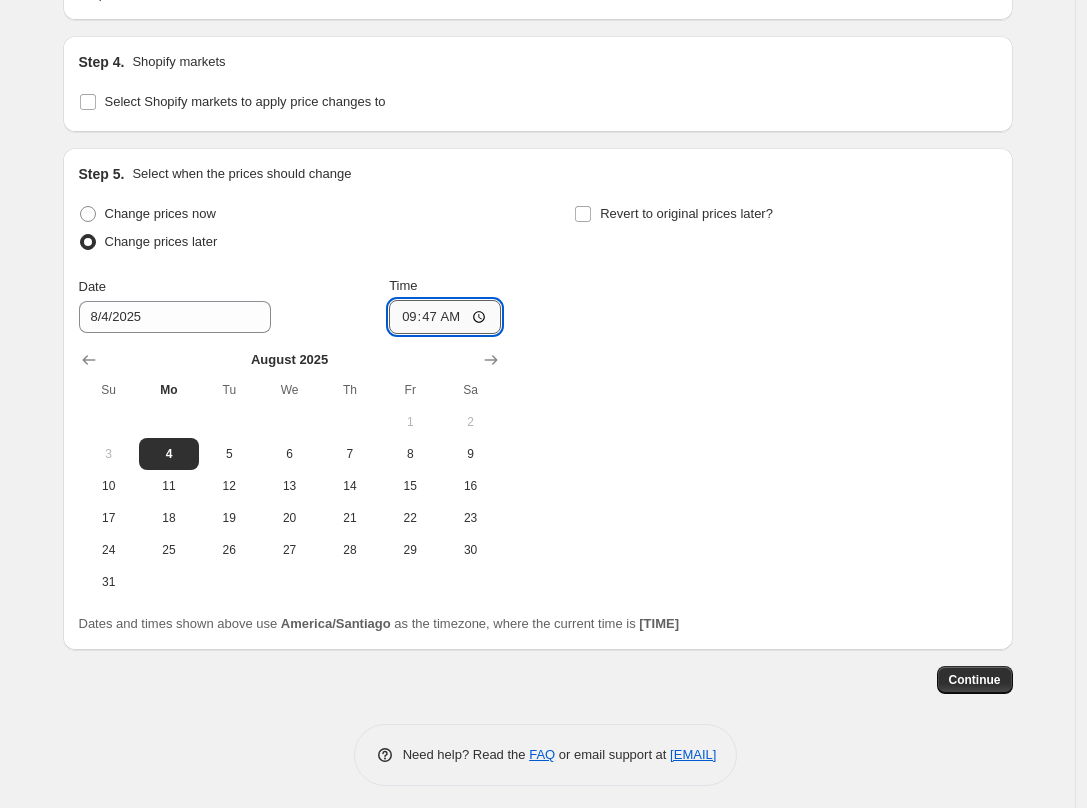 click on "09:47" at bounding box center (445, 317) 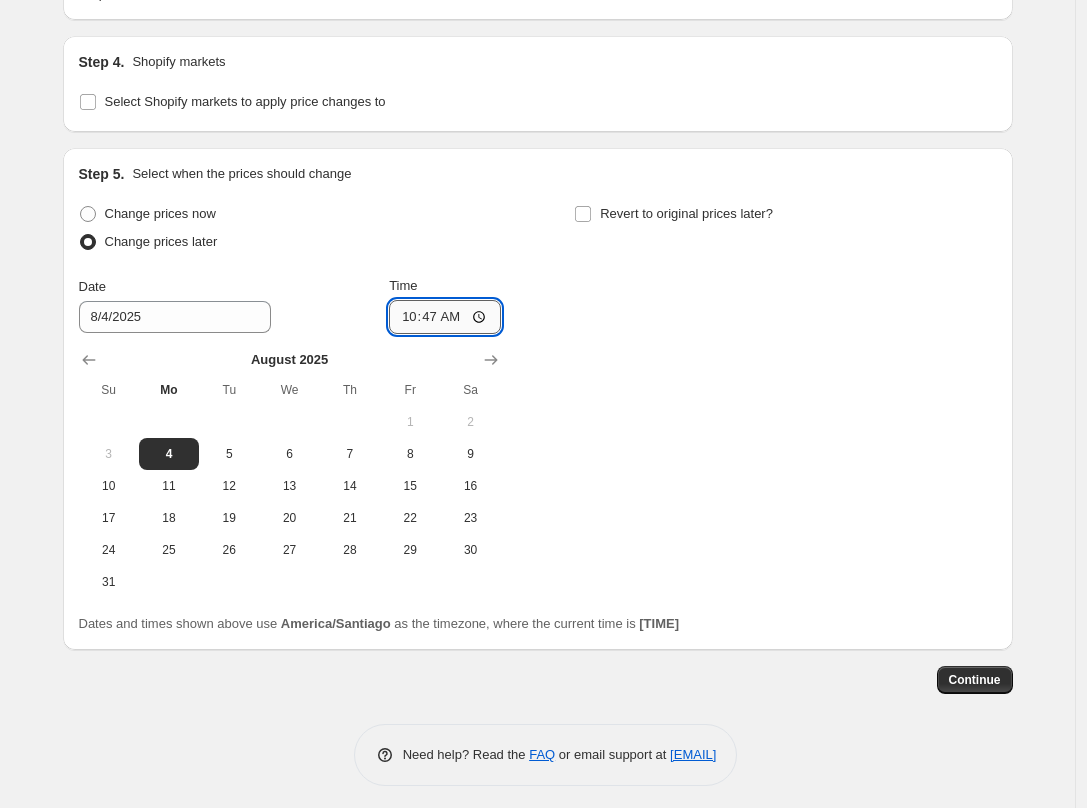 type on "10:00" 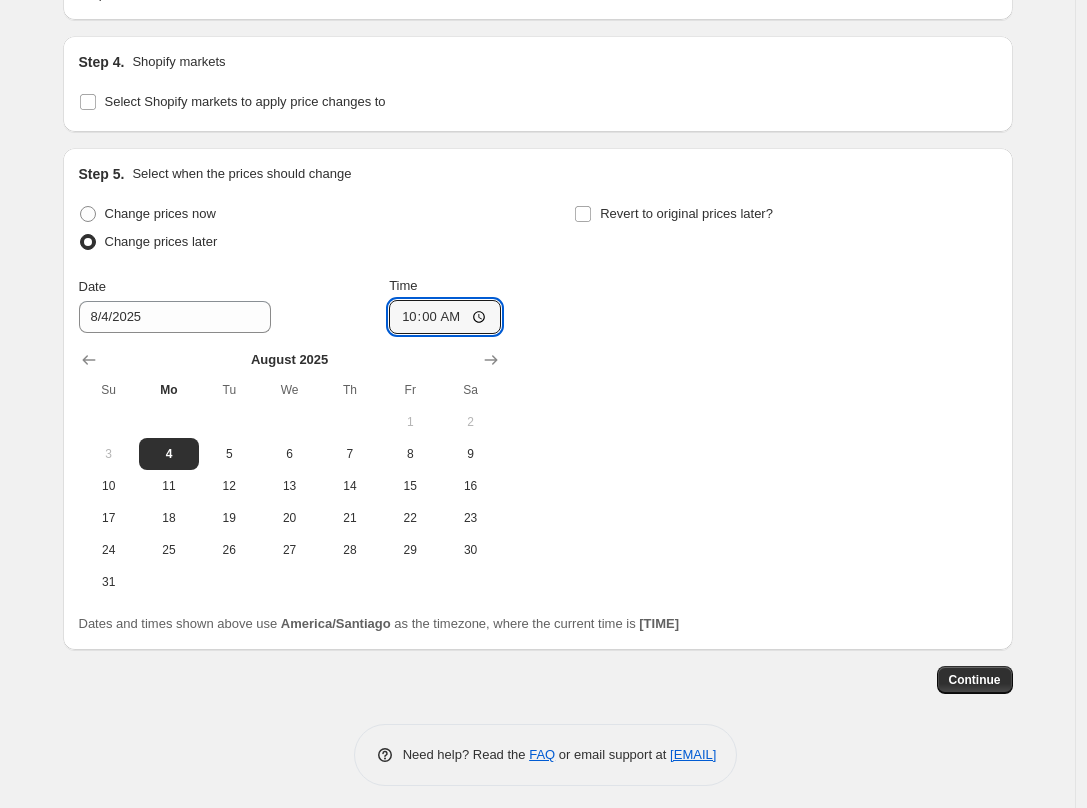 click on "Step 5. Select when the prices should change Change prices now Change prices later Date [DATE] Time [TIME] August   [YEAR] Su Mo Tu We Th Fr Sa 1 2 3 4 5 6 7 8 9 10 11 12 13 14 15 16 17 18 19 20 21 22 23 24 25 26 27 28 29 30 31 Revert to original prices later? Dates and times shown above use   America/Santiago   as the timezone, where the current time is   [TIME]." at bounding box center (538, 399) 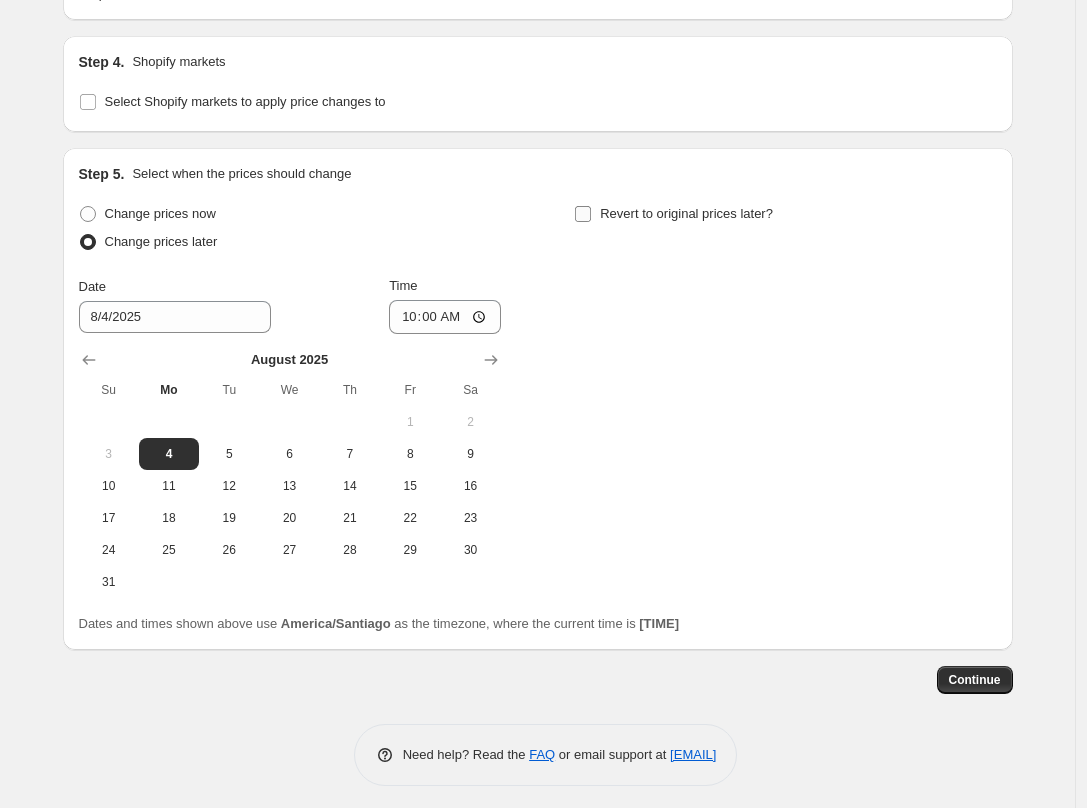 click on "Revert to original prices later?" at bounding box center [686, 213] 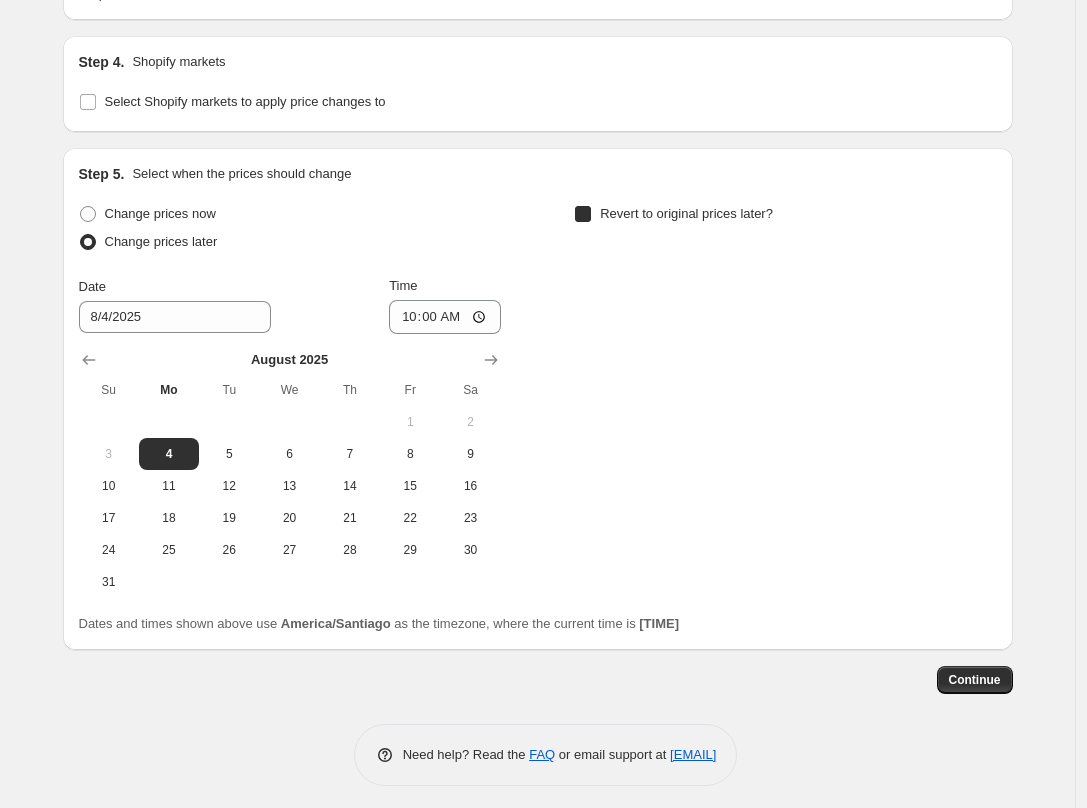 checkbox on "true" 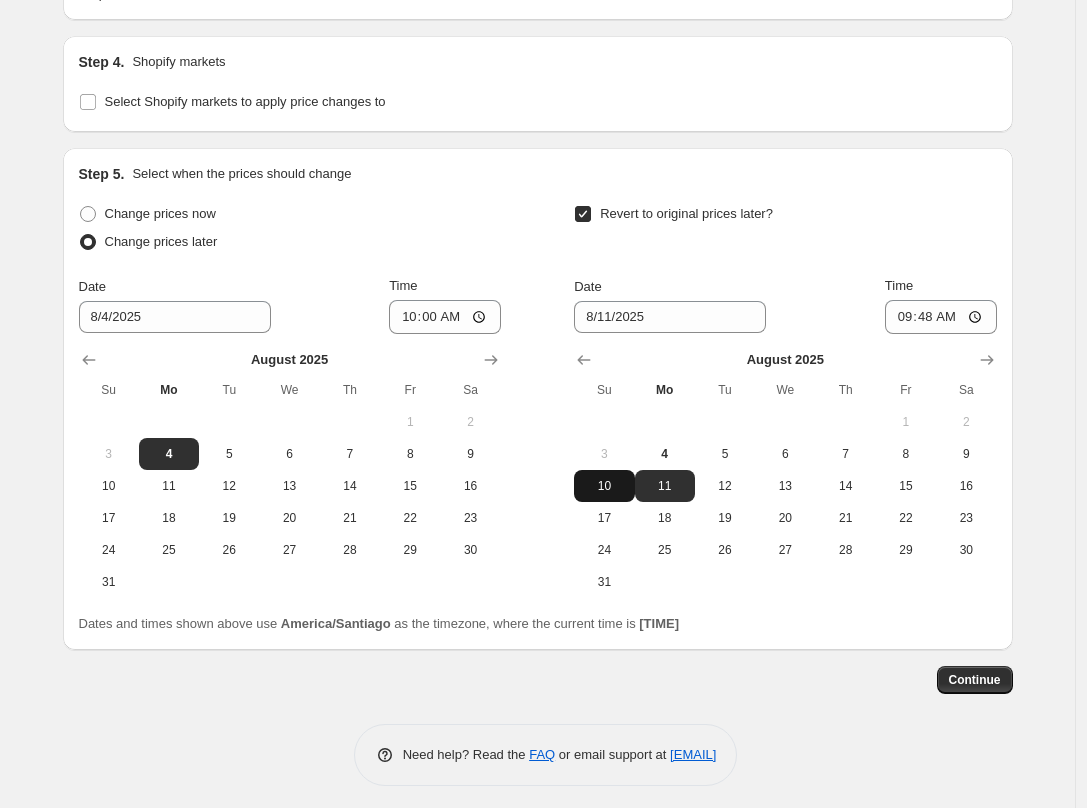 click on "10" at bounding box center [604, 486] 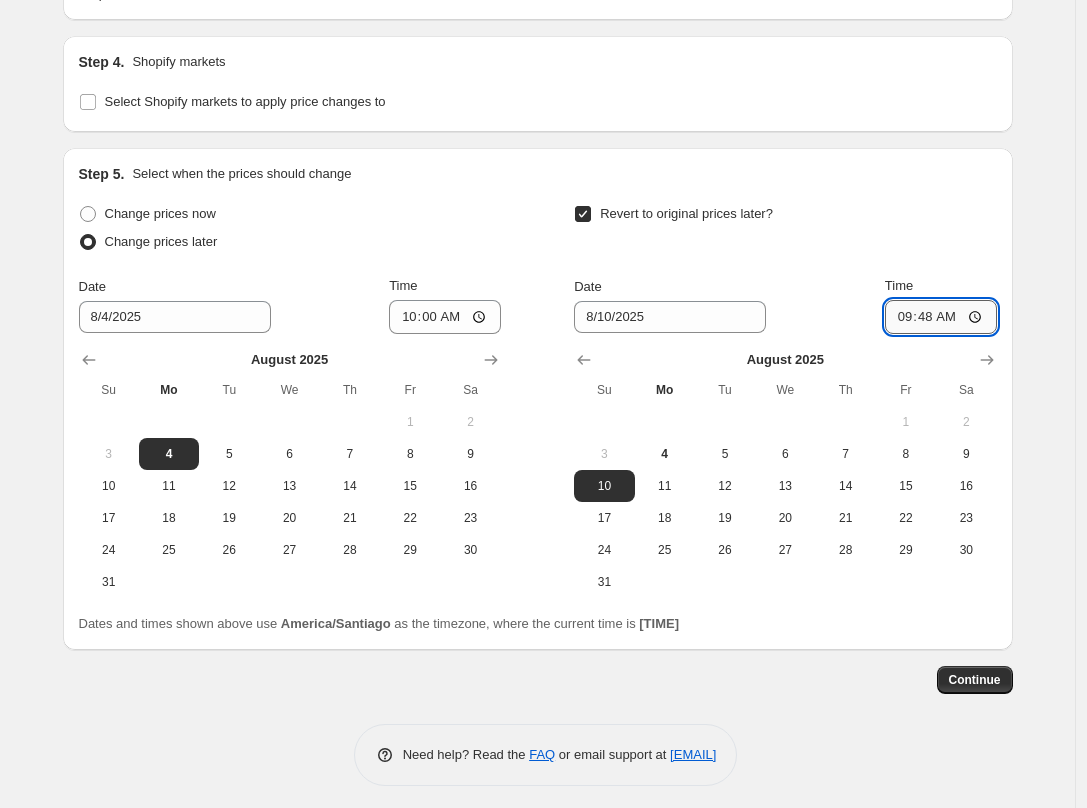 click on "09:48" at bounding box center [941, 317] 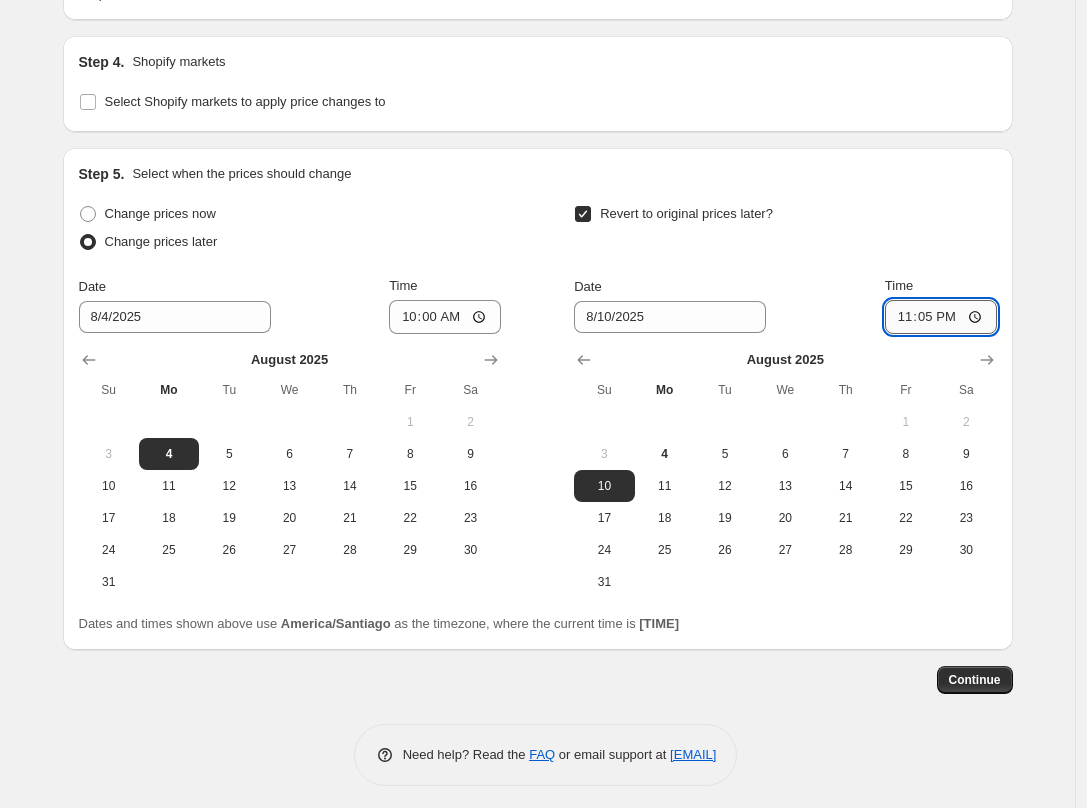 type on "23:59" 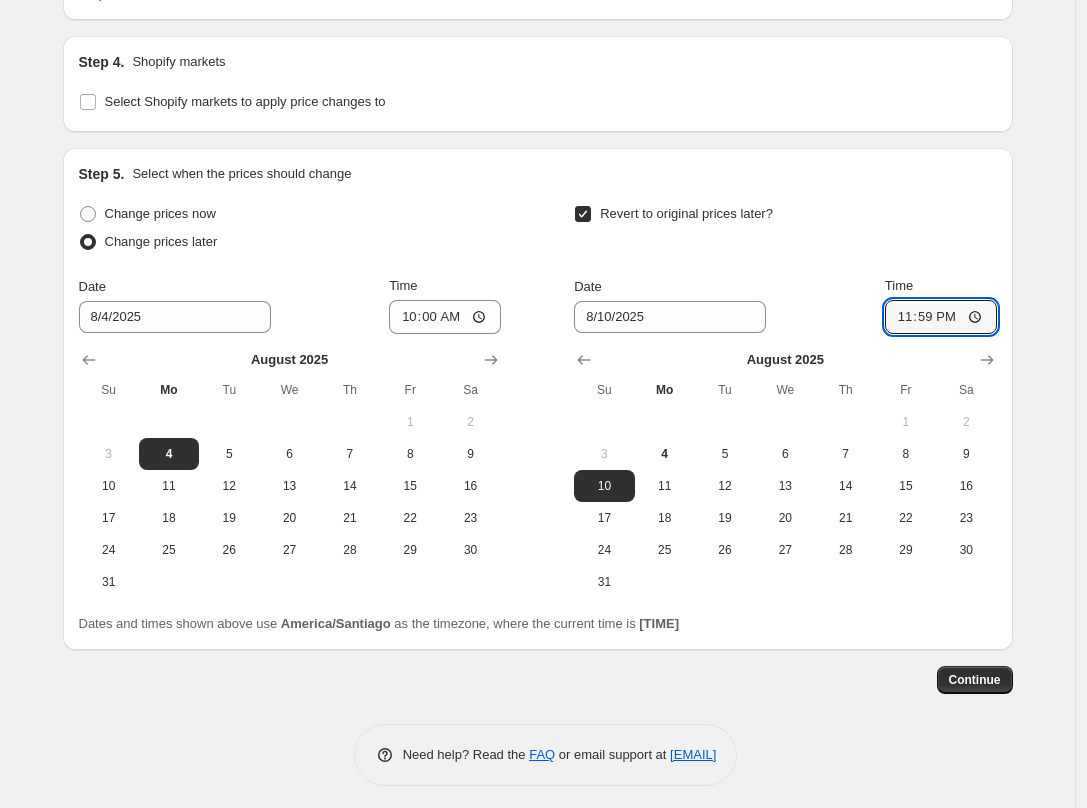 click on "Revert to original prices later?" at bounding box center (785, 230) 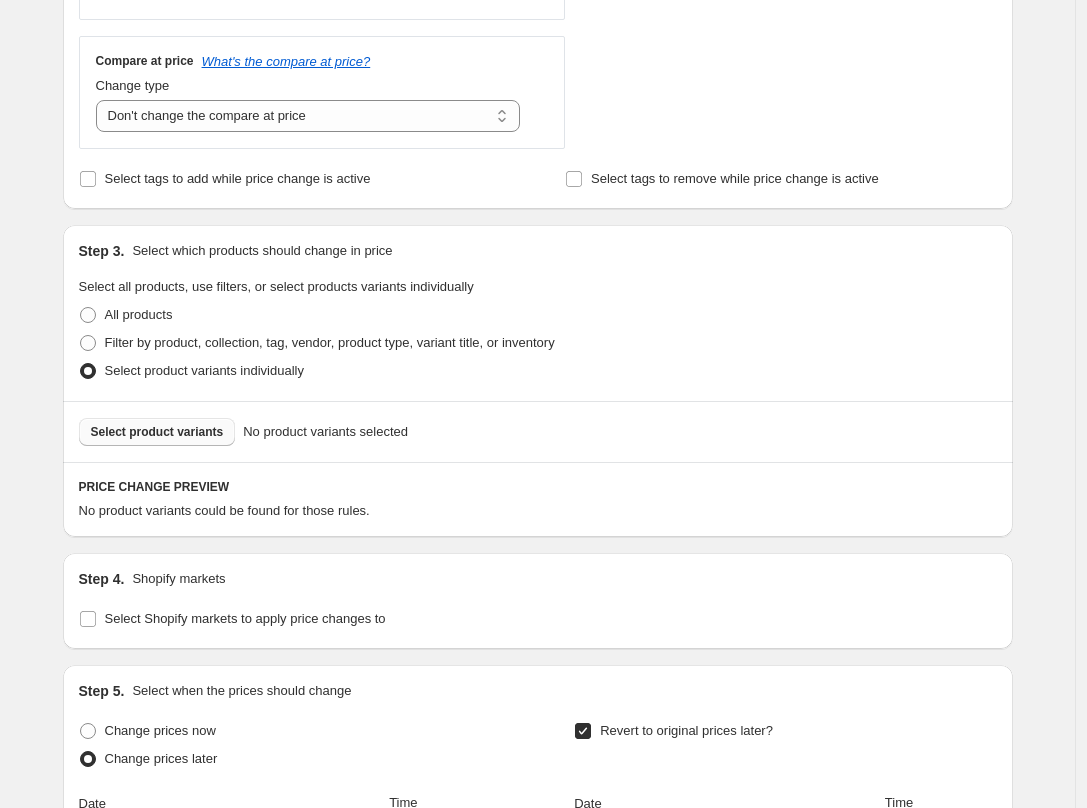 scroll, scrollTop: 706, scrollLeft: 0, axis: vertical 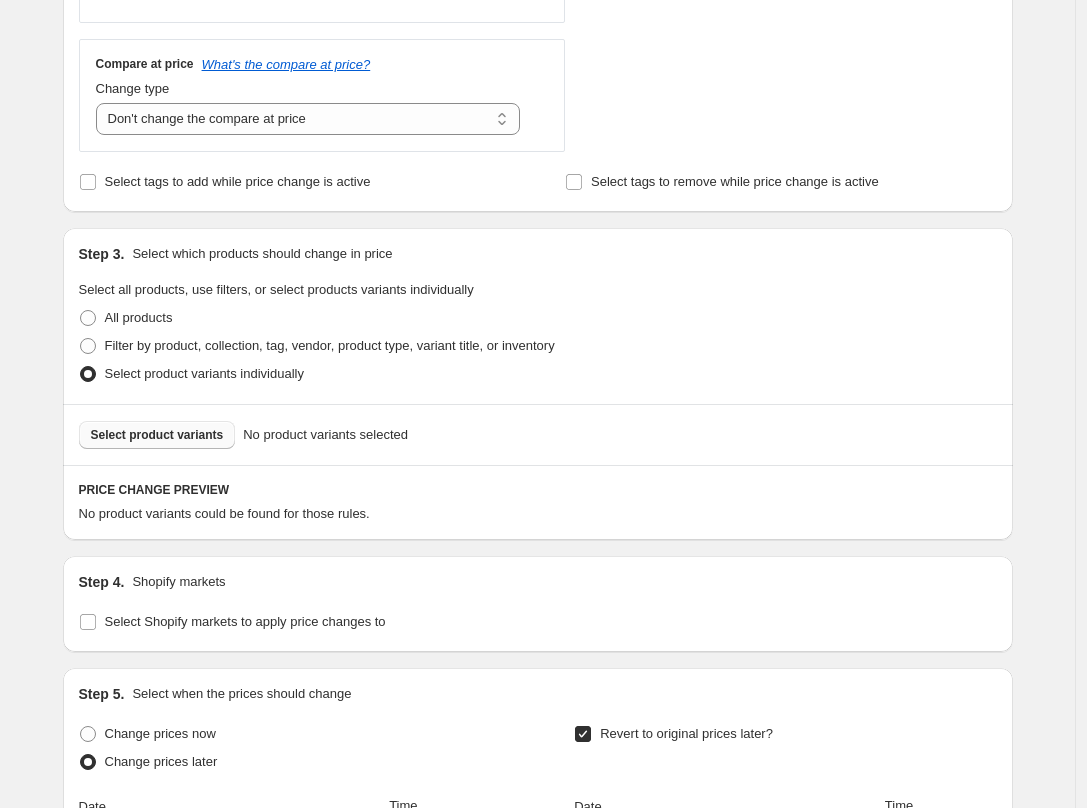 click on "Select product variants" at bounding box center [157, 435] 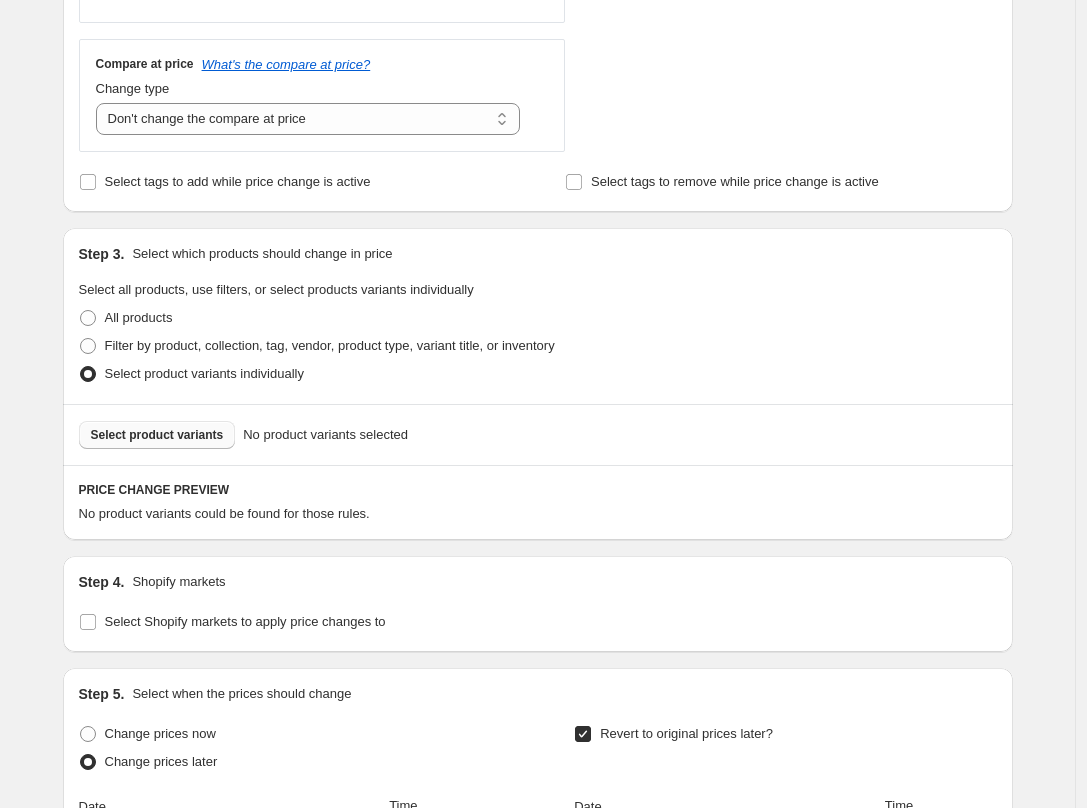 scroll, scrollTop: 0, scrollLeft: 0, axis: both 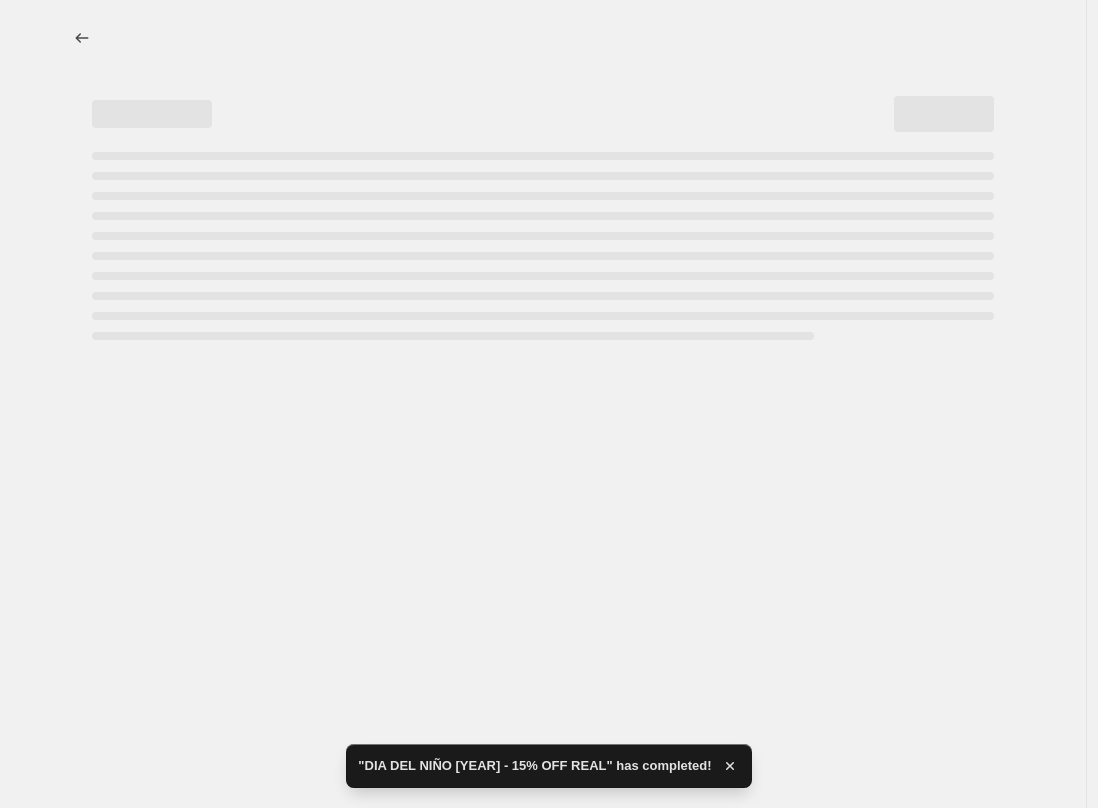 select on "percentage" 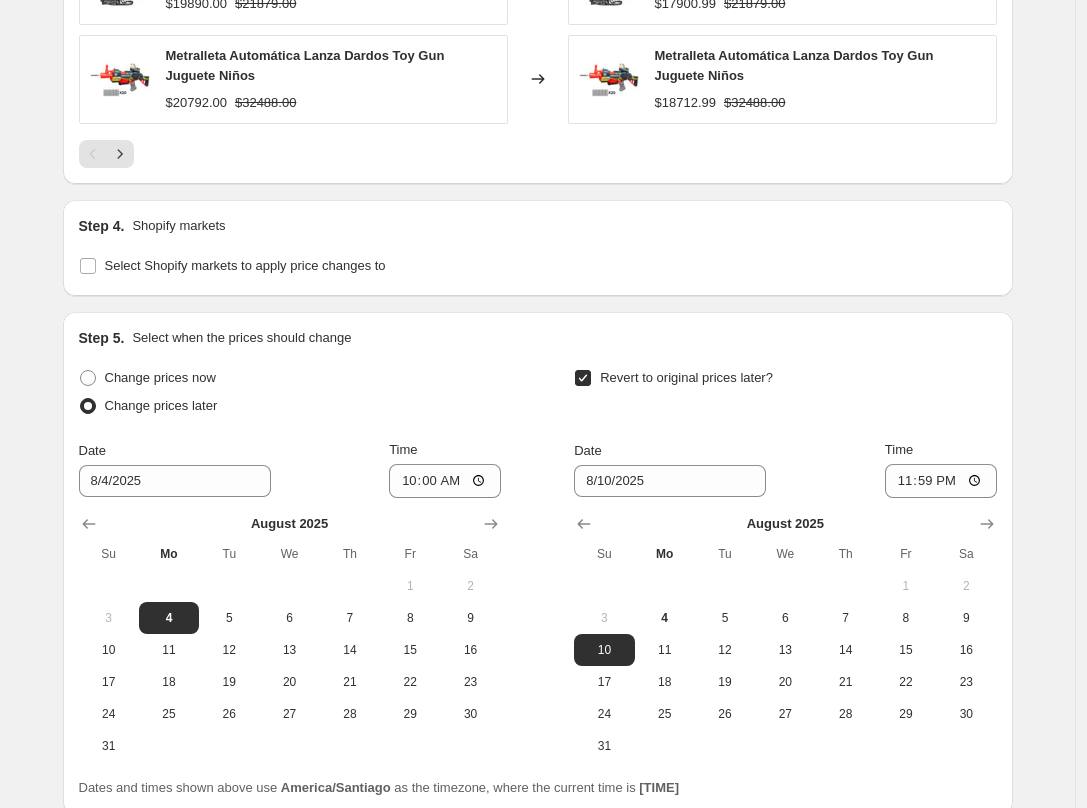 scroll, scrollTop: 1641, scrollLeft: 0, axis: vertical 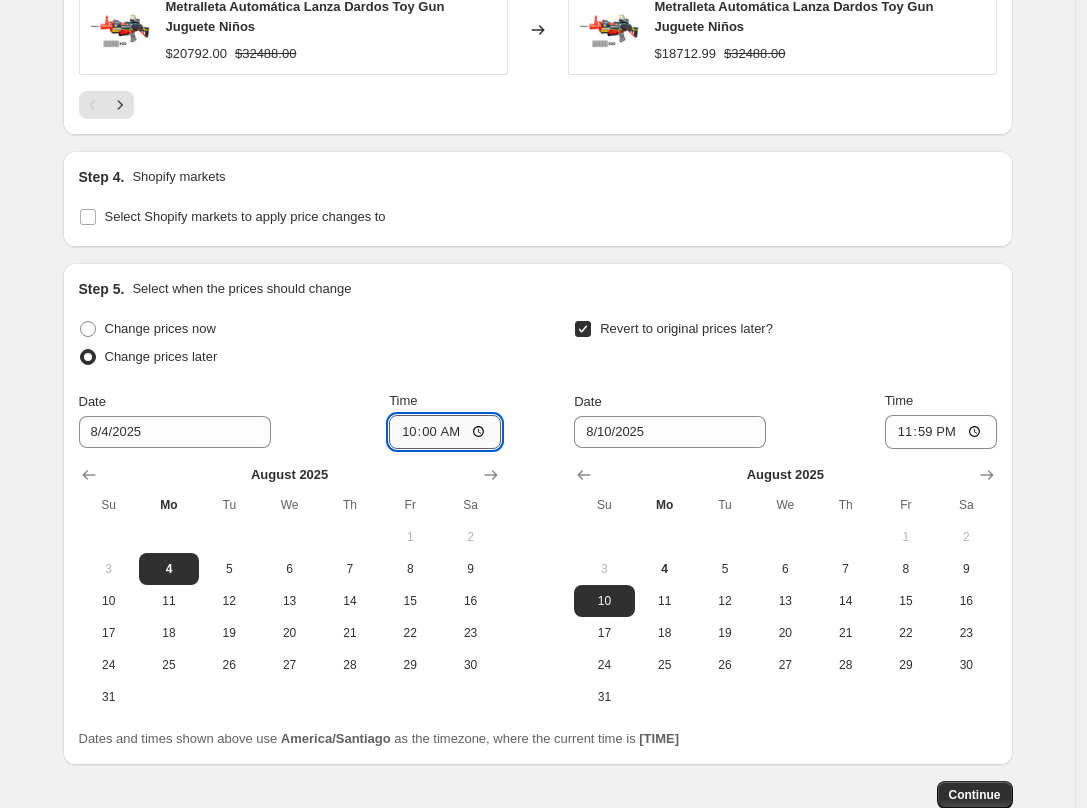 click on "10:00" at bounding box center [445, 432] 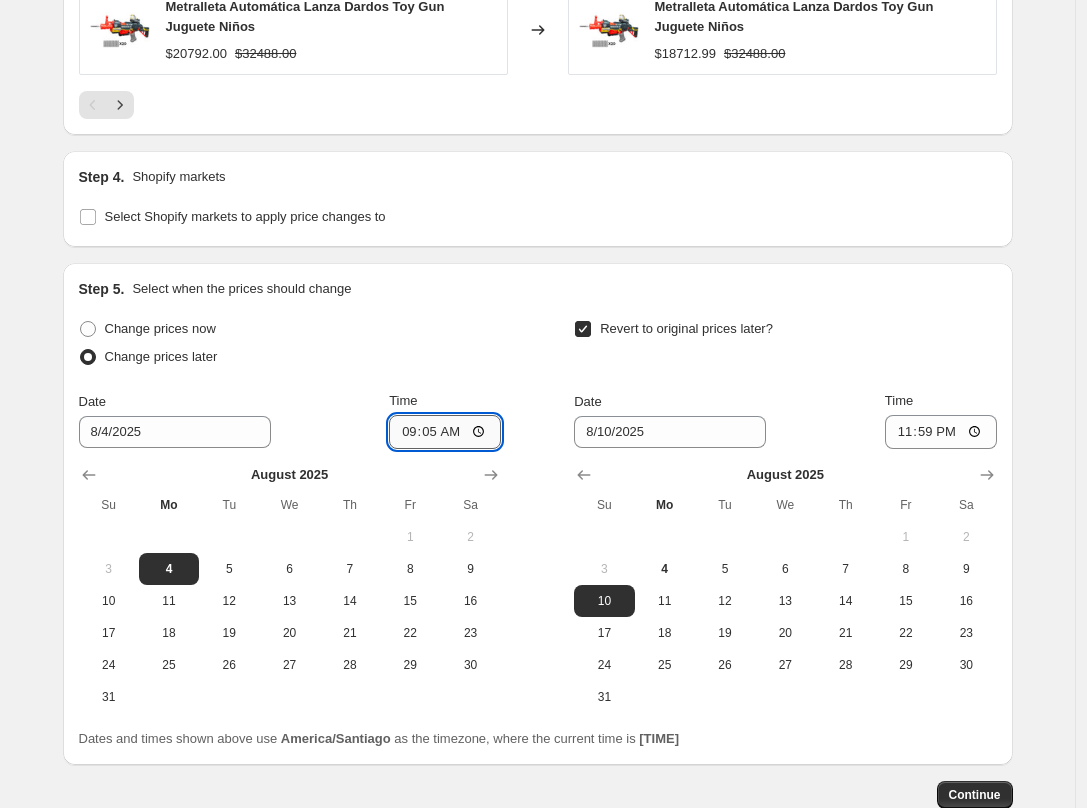 type on "09:55" 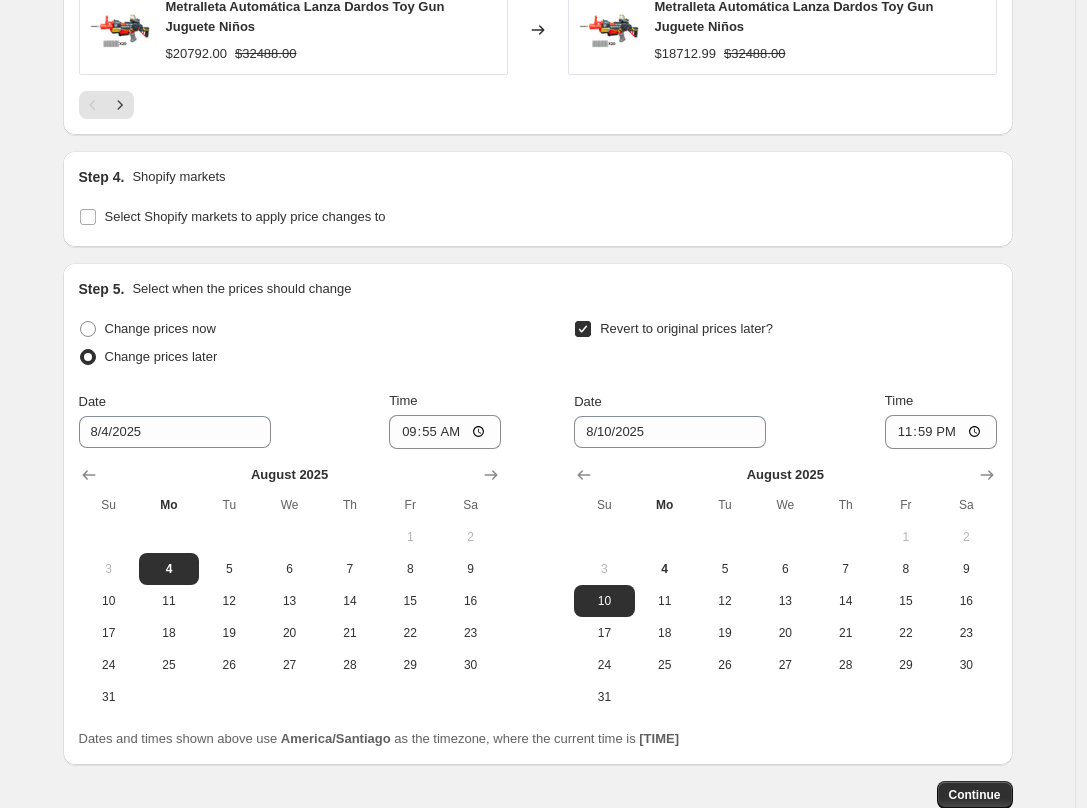 click on "Step 5. Select when the prices should change" at bounding box center (538, 289) 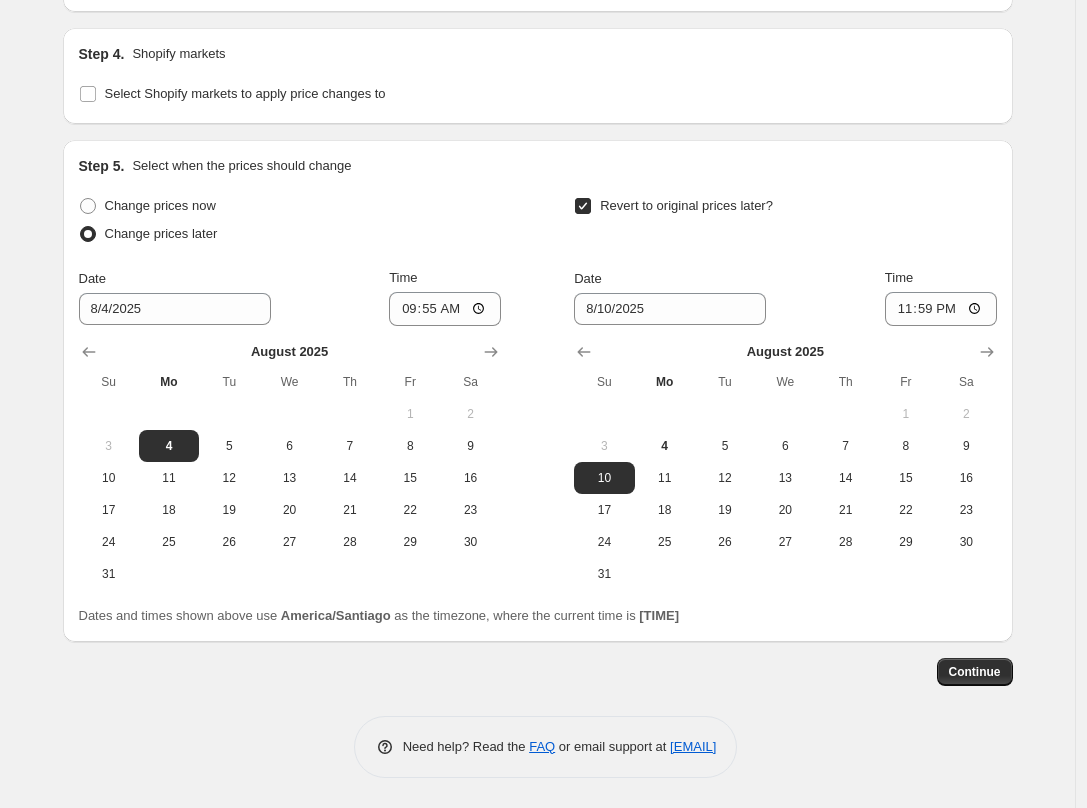 scroll, scrollTop: 1770, scrollLeft: 0, axis: vertical 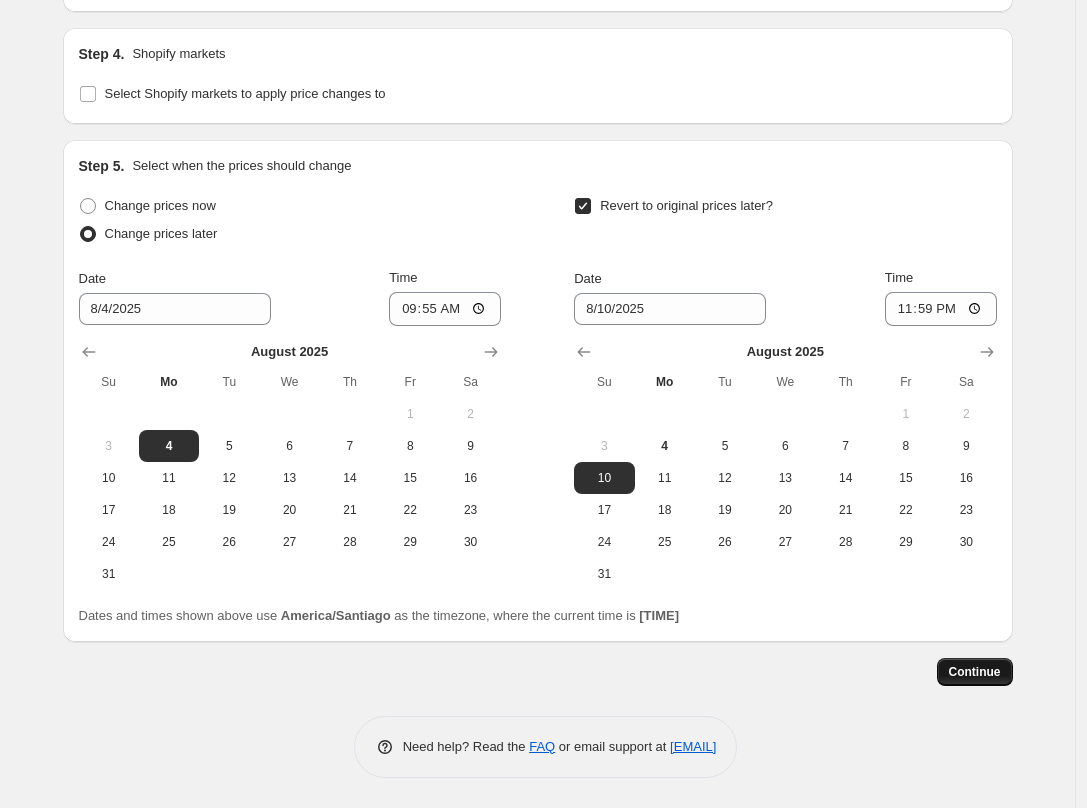 click on "Continue" at bounding box center (975, 672) 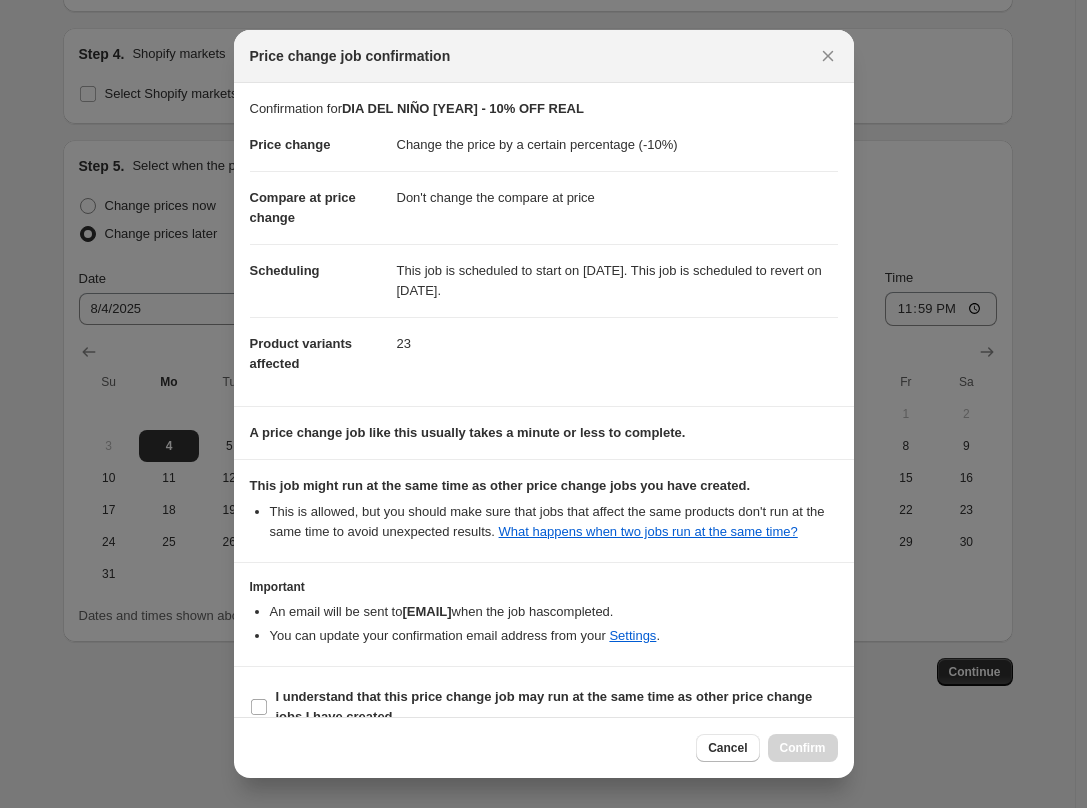 scroll, scrollTop: 50, scrollLeft: 0, axis: vertical 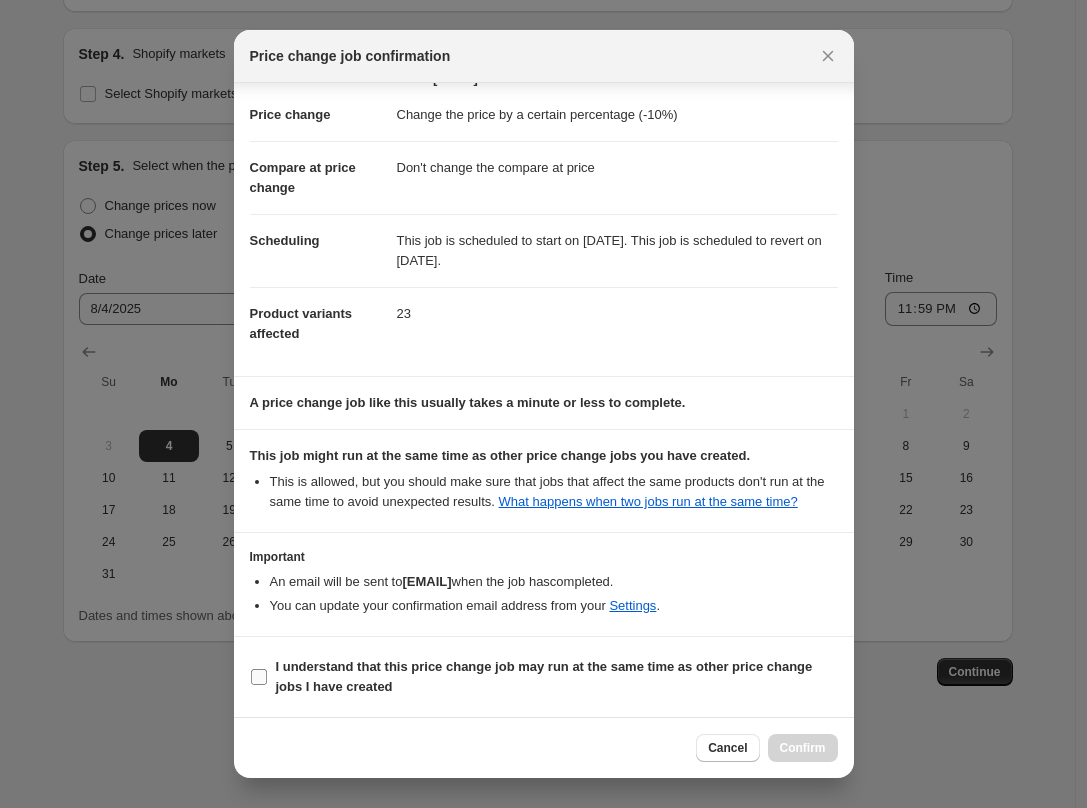 drag, startPoint x: 364, startPoint y: 674, endPoint x: 391, endPoint y: 681, distance: 27.89265 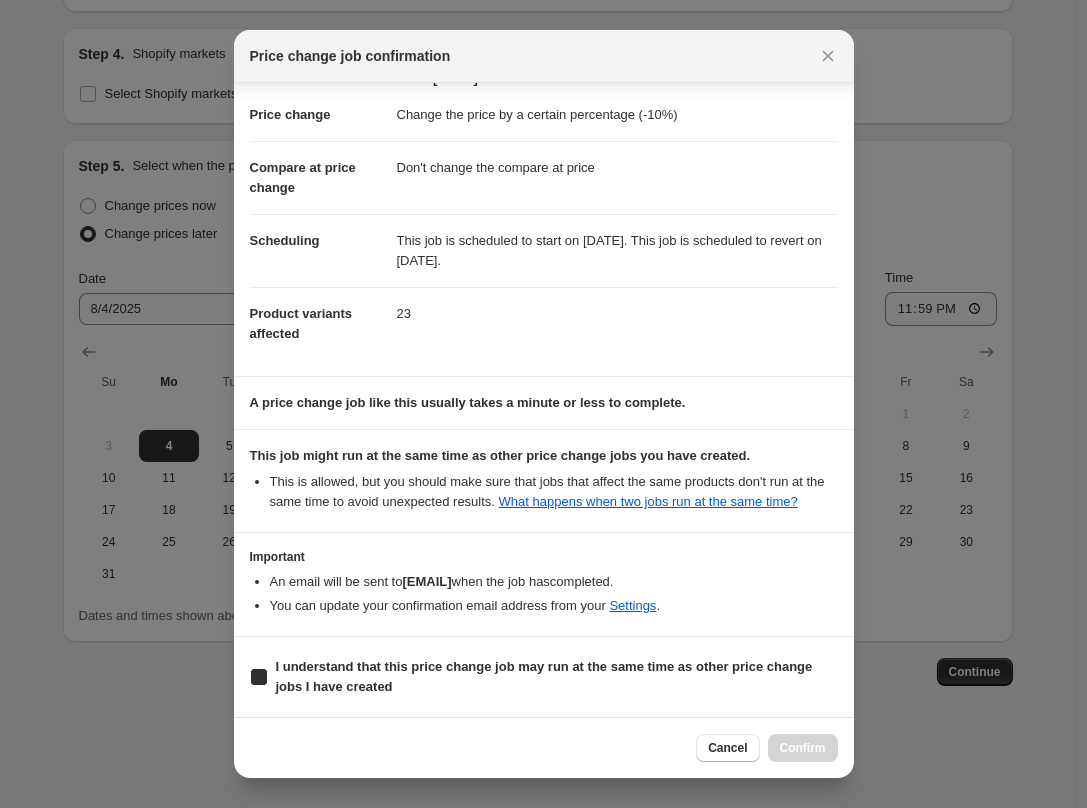 checkbox on "true" 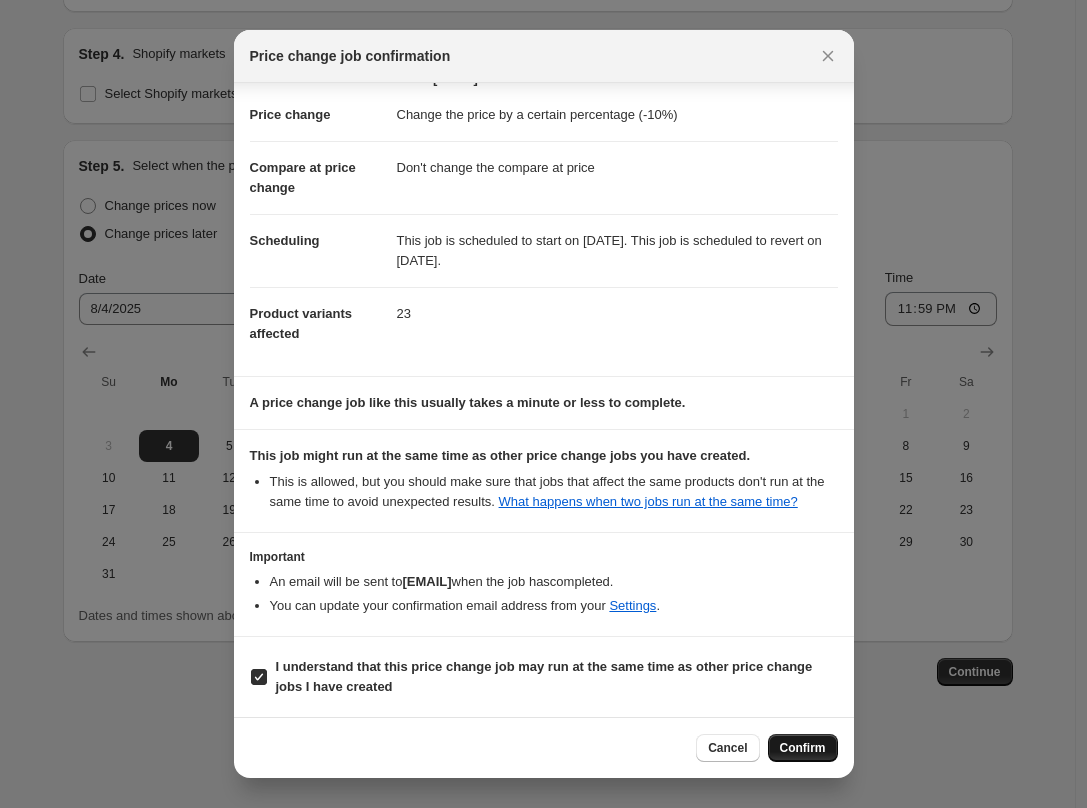 click on "Confirm" at bounding box center (803, 748) 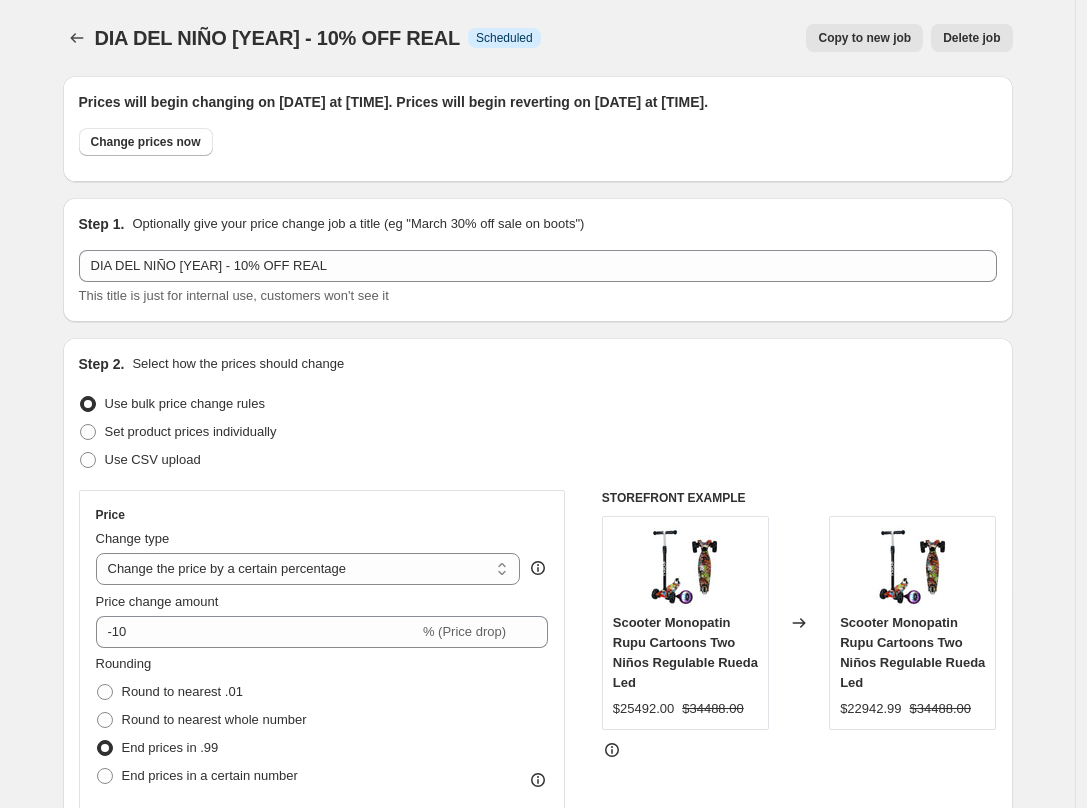 scroll, scrollTop: 1770, scrollLeft: 0, axis: vertical 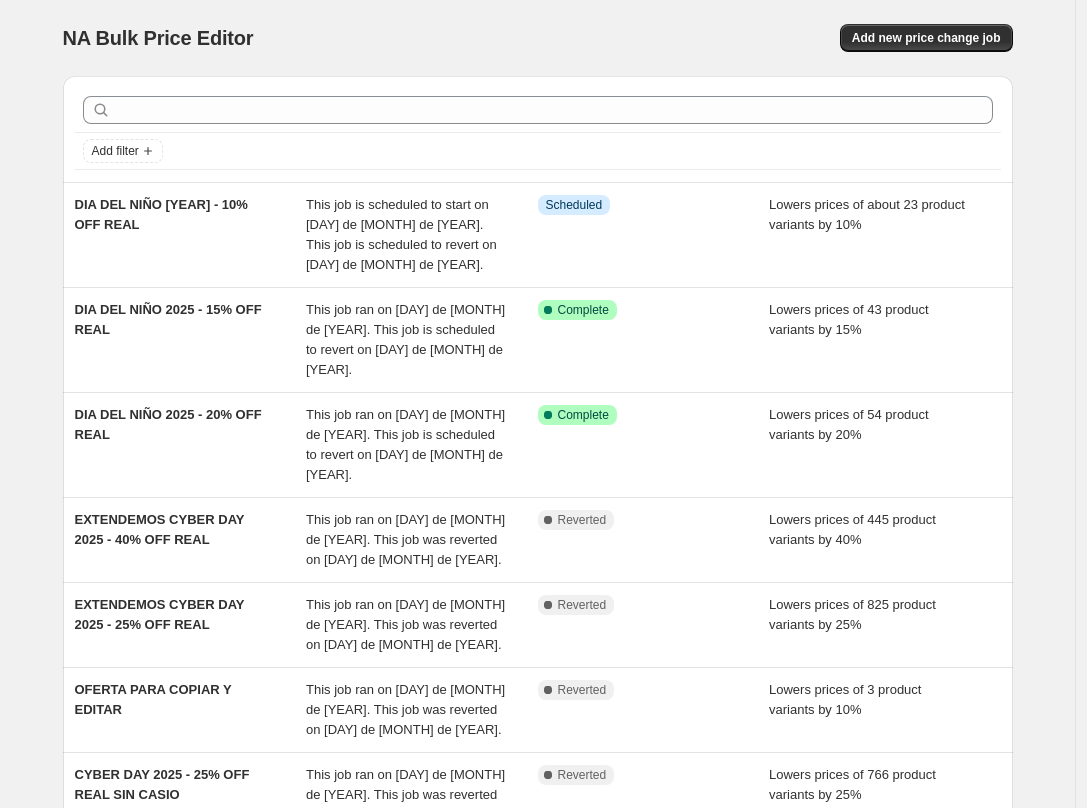 click on "NA Bulk Price Editor. This page is ready NA Bulk Price Editor Add new price change job Add filter   DIA DEL NIÑO [YEAR] - 10% OFF REAL This job is scheduled to start on [DAY] de [MONTH] de [YEAR]. This job is scheduled to revert on [DAY] de [MONTH] de [YEAR]. Info Scheduled Lowers prices of about 23 product variants by 10% DIA DEL NIÑO [YEAR] - 15% OFF REAL This job ran on [DAY] de [MONTH] de [YEAR]. This job is scheduled to revert on [DAY] de [MONTH] de [YEAR]. Success Complete Complete Lowers prices of 43 product variants by 15% DIA DEL NIÑO [YEAR] - 20% OFF REAL This job ran on [DAY] de [MONTH] de [YEAR]. This job is scheduled to revert on [DAY] de [MONTH] de [YEAR]. Success Complete Complete Lowers prices of 54 product variants by 20% EXTENDEMOS CYBER DAY [YEAR] - 40% OFF REAL This job ran on [DAY] de [MONTH] de [YEAR]. This job was reverted on [DAY] de [MONTH] de [YEAR]. Complete Reverted Lowers prices of 445 product variants by 40% EXTENDEMOS CYBER DAY [YEAR] - 25% OFF REAL This job ran on [DAY] de [MONTH] de [YEAR]. This job was reverted on [DAY] de [MONTH] de [YEAR]. Complete" at bounding box center (538, 645) 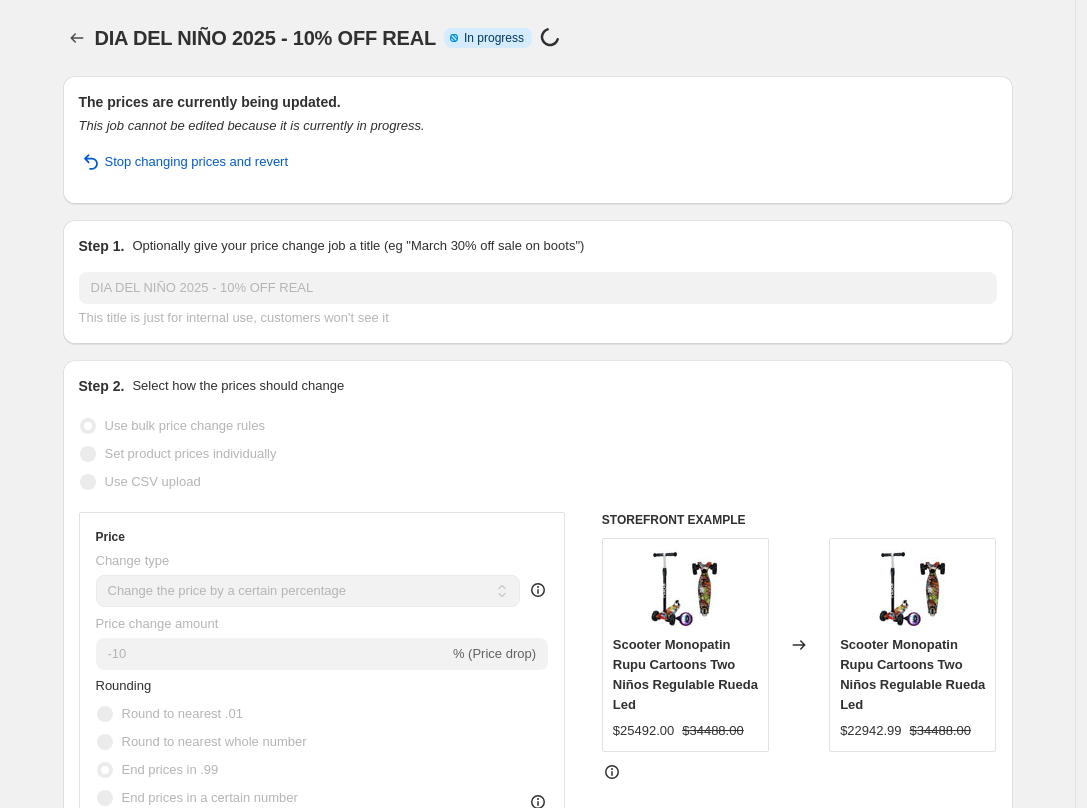 select on "percentage" 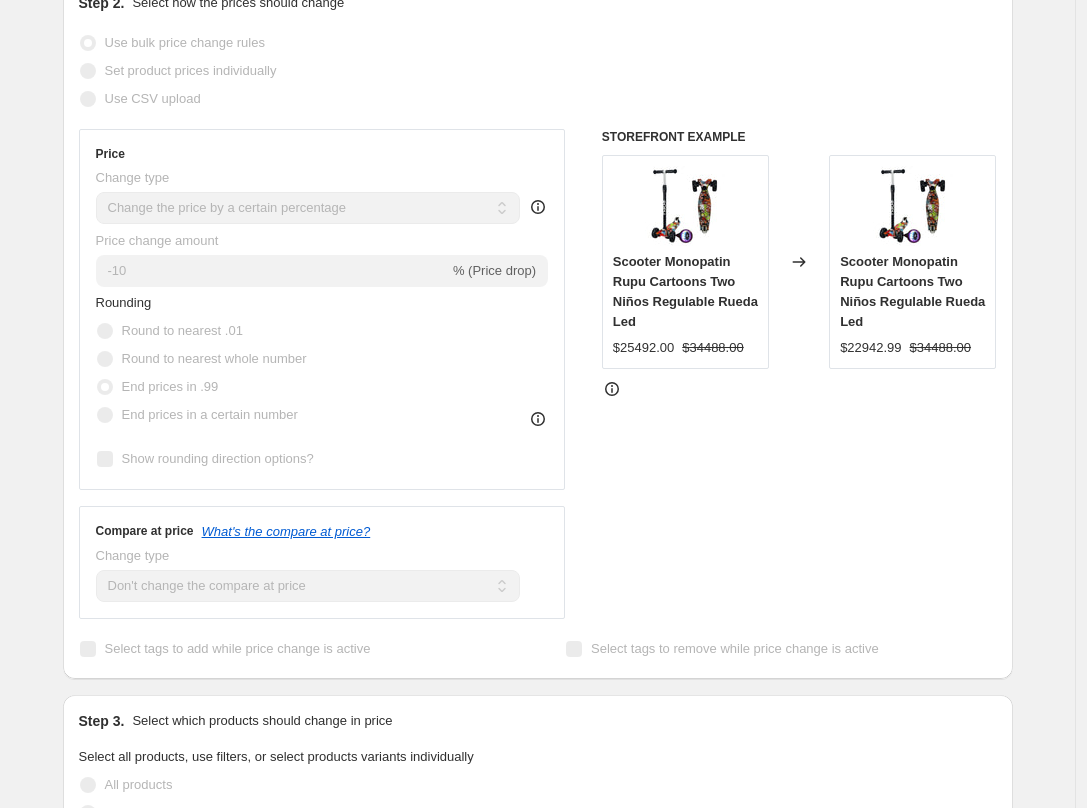 scroll, scrollTop: 372, scrollLeft: 0, axis: vertical 